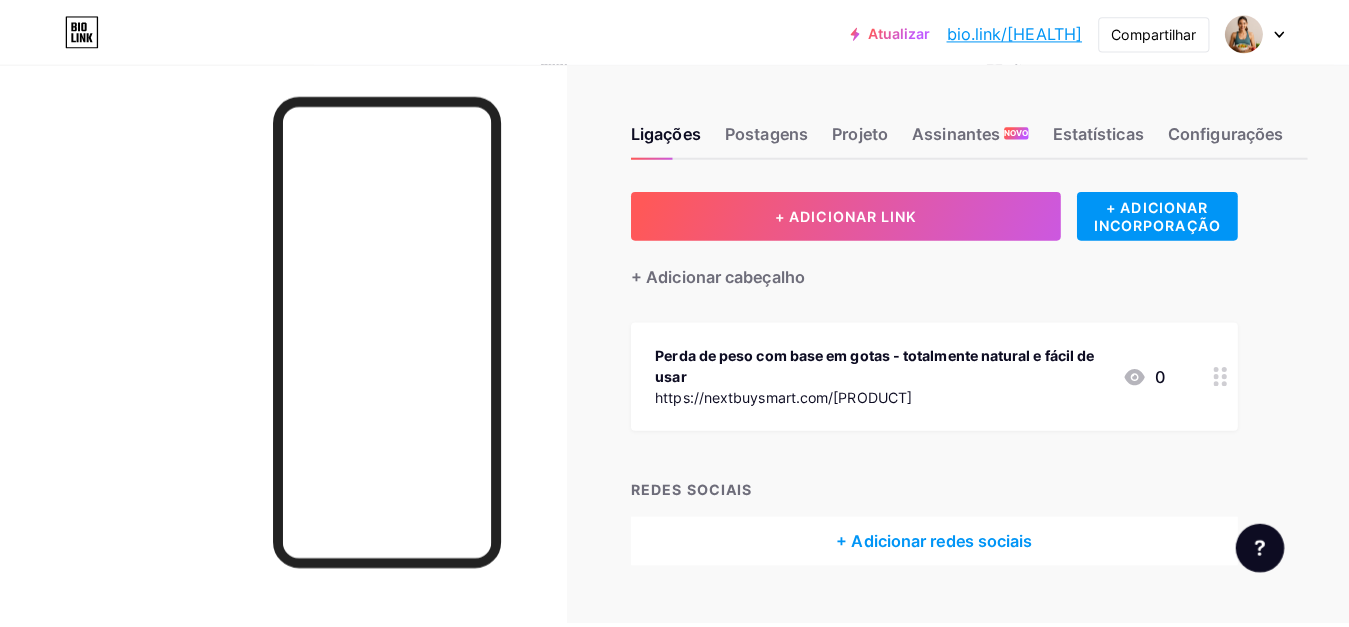 scroll, scrollTop: 0, scrollLeft: 0, axis: both 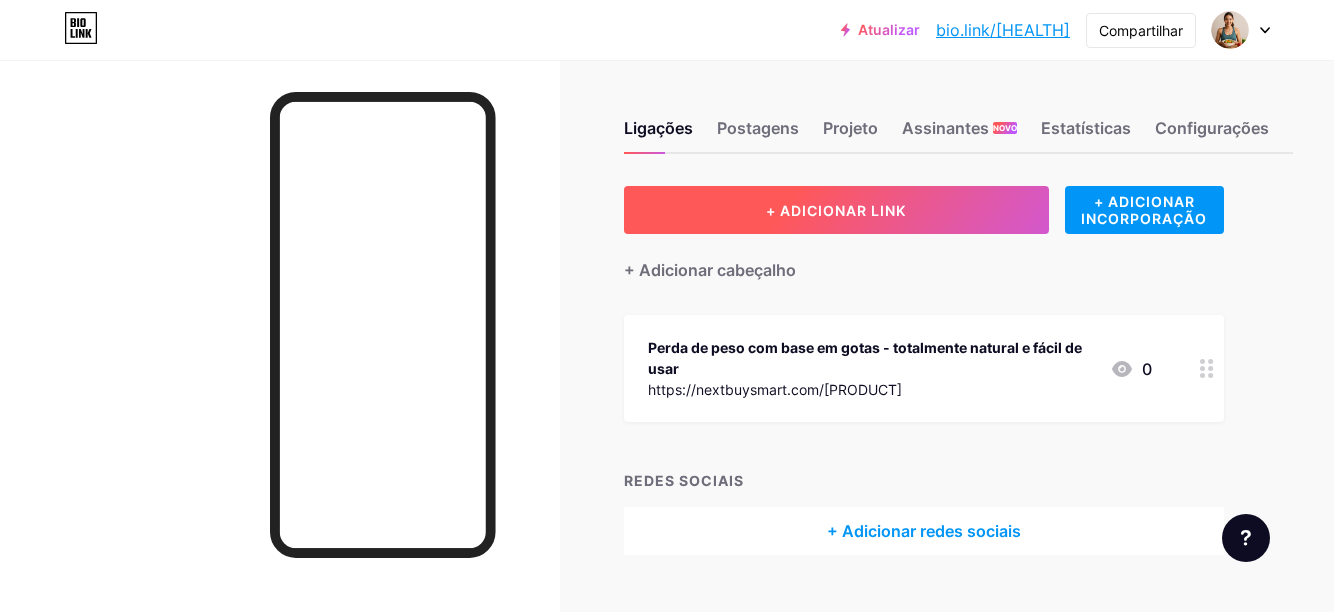 click on "+ ADICIONAR LINK" at bounding box center (836, 210) 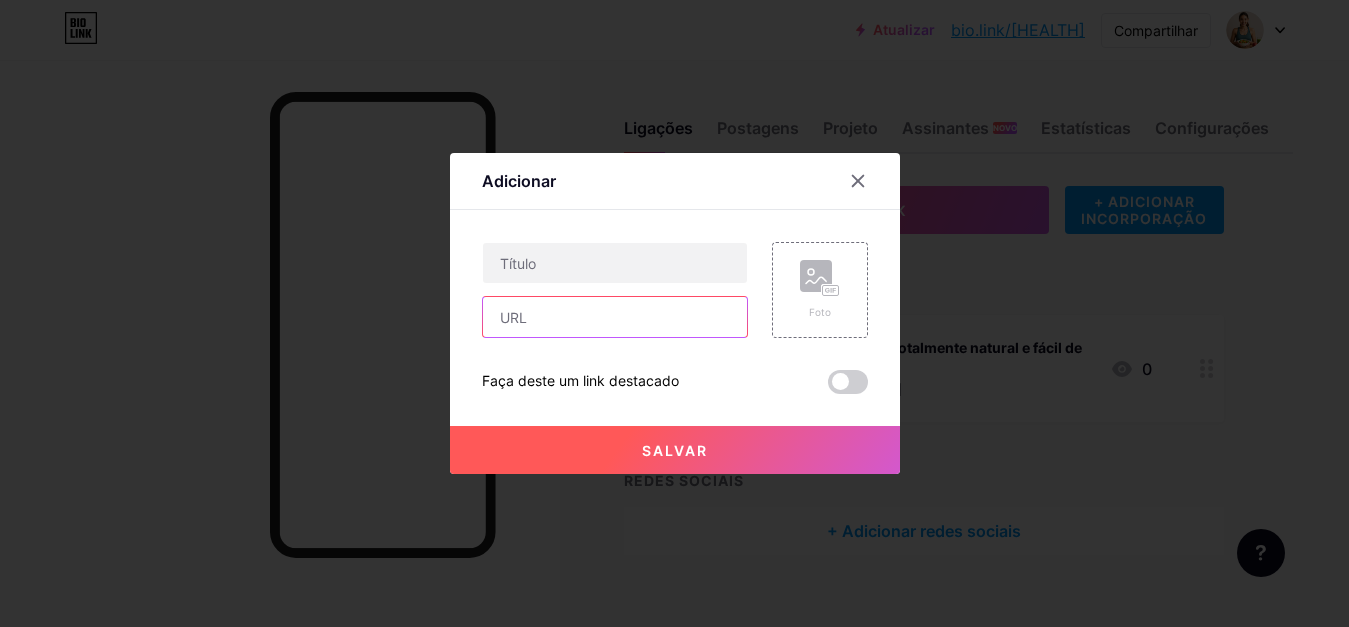 click at bounding box center (615, 317) 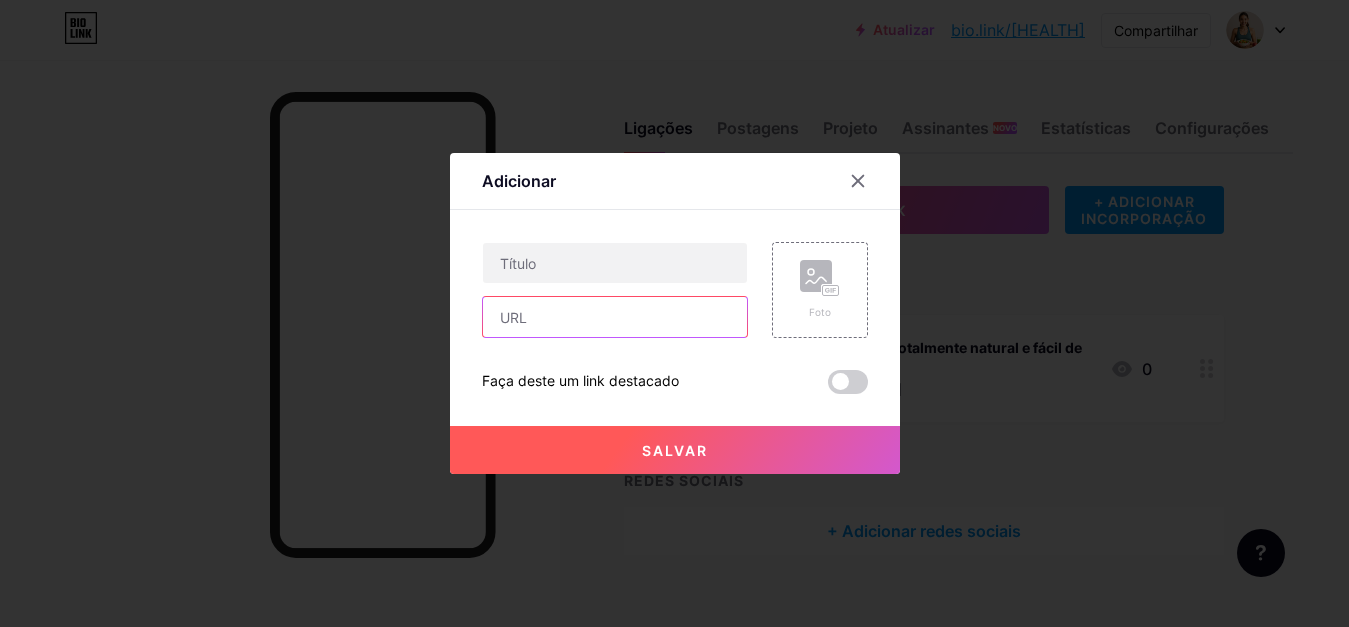 paste on "https://nextbuysmart.com/[PRODUCT]" 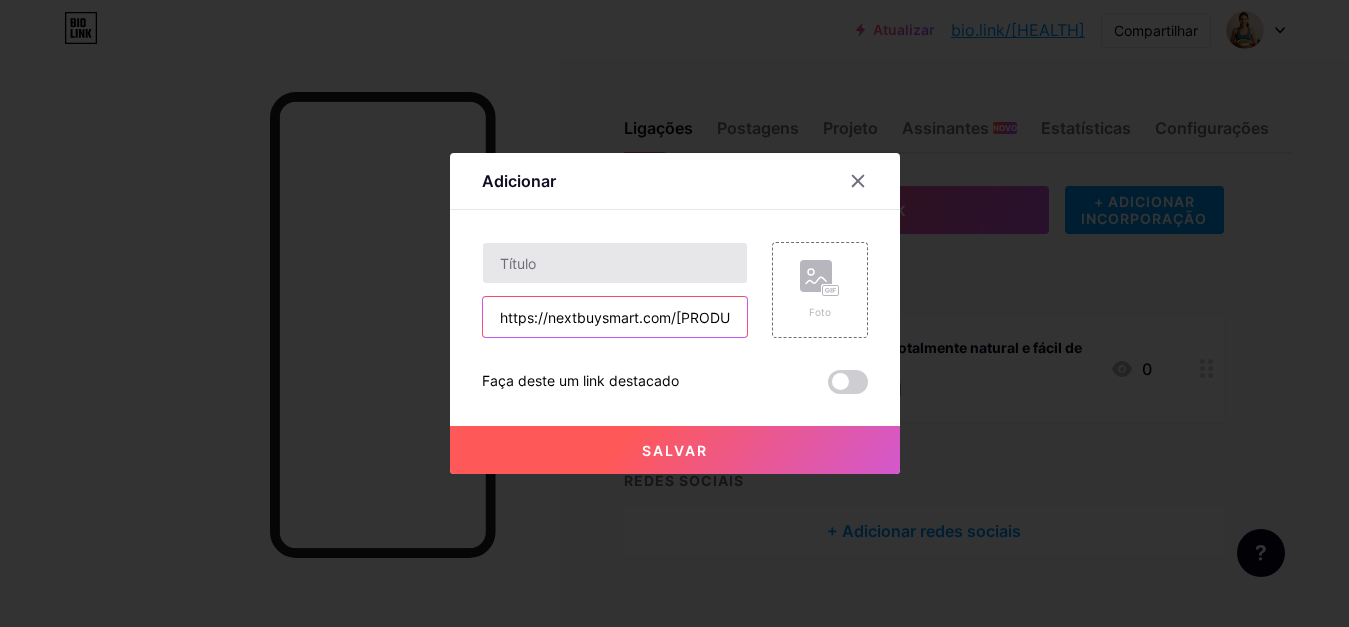scroll, scrollTop: 0, scrollLeft: 10, axis: horizontal 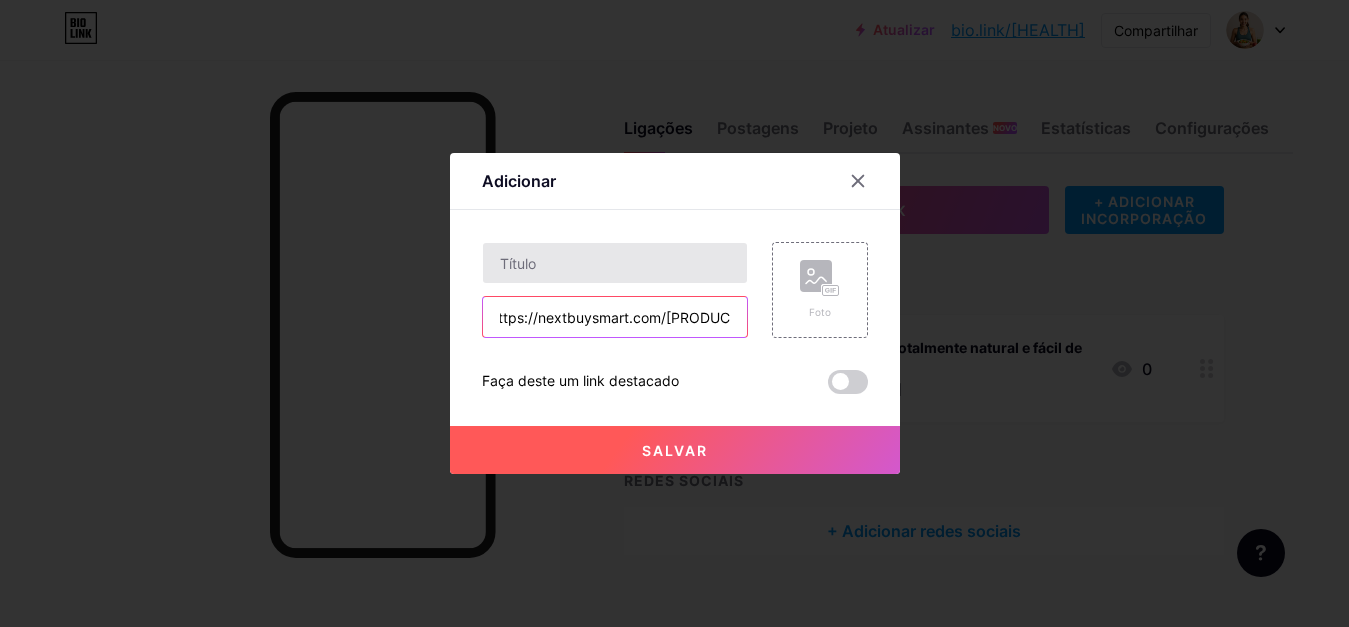 type on "https://nextbuysmart.com/[PRODUCT]" 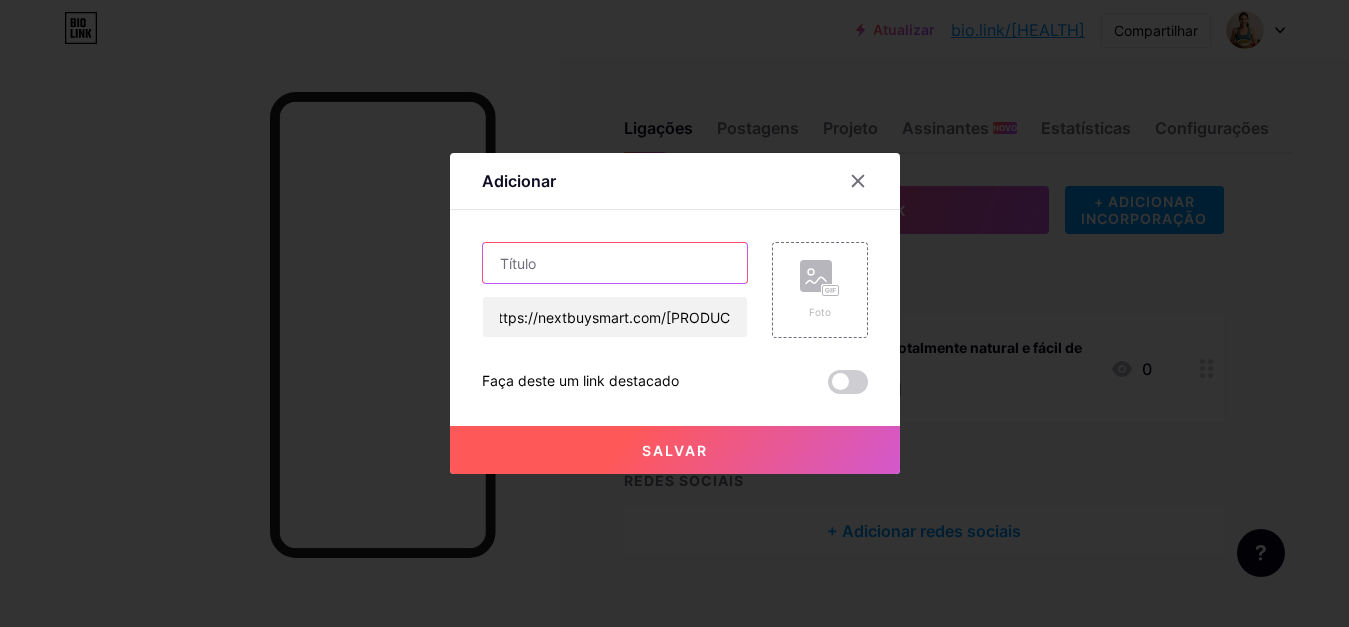 click at bounding box center [615, 263] 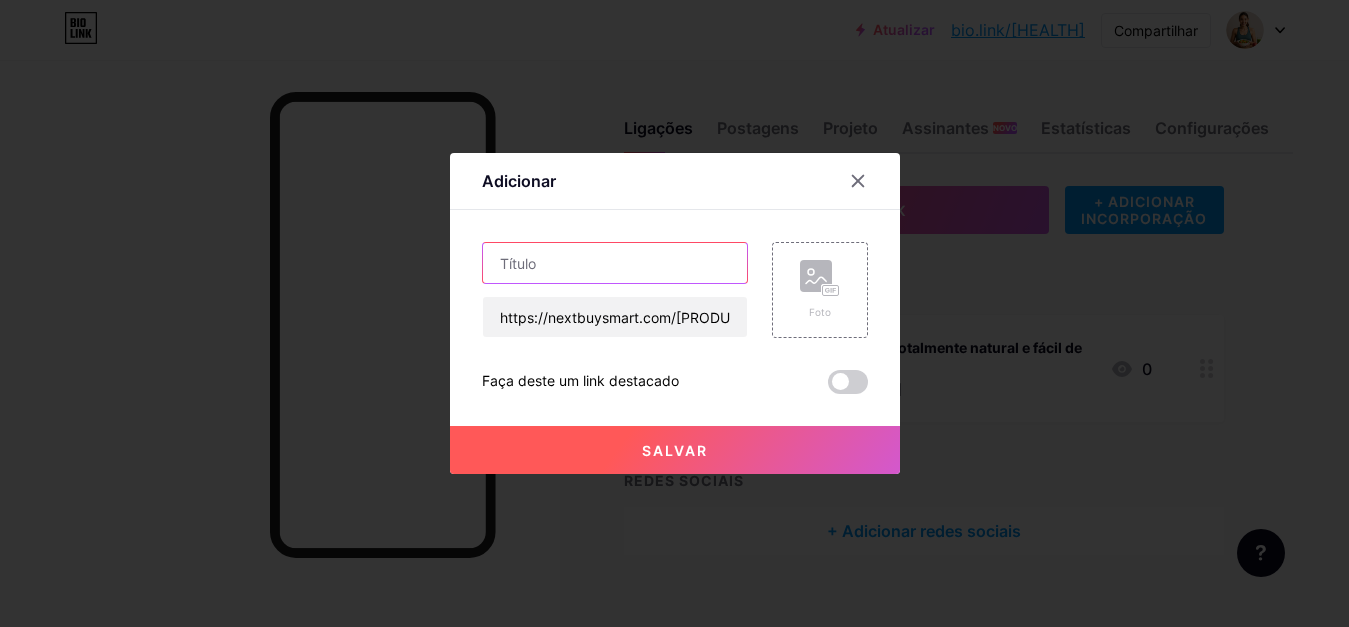 paste on "🔥 Morning Coffee Fat Burner" 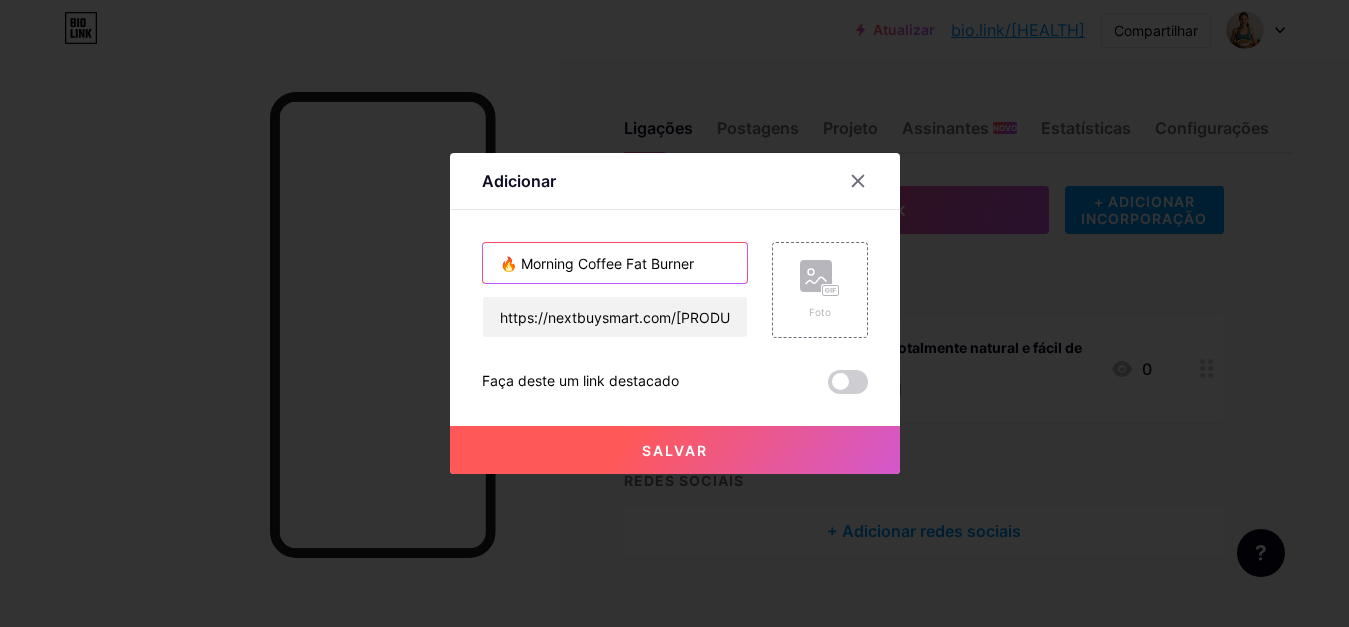 type on "🔥 Morning Coffee Fat Burner" 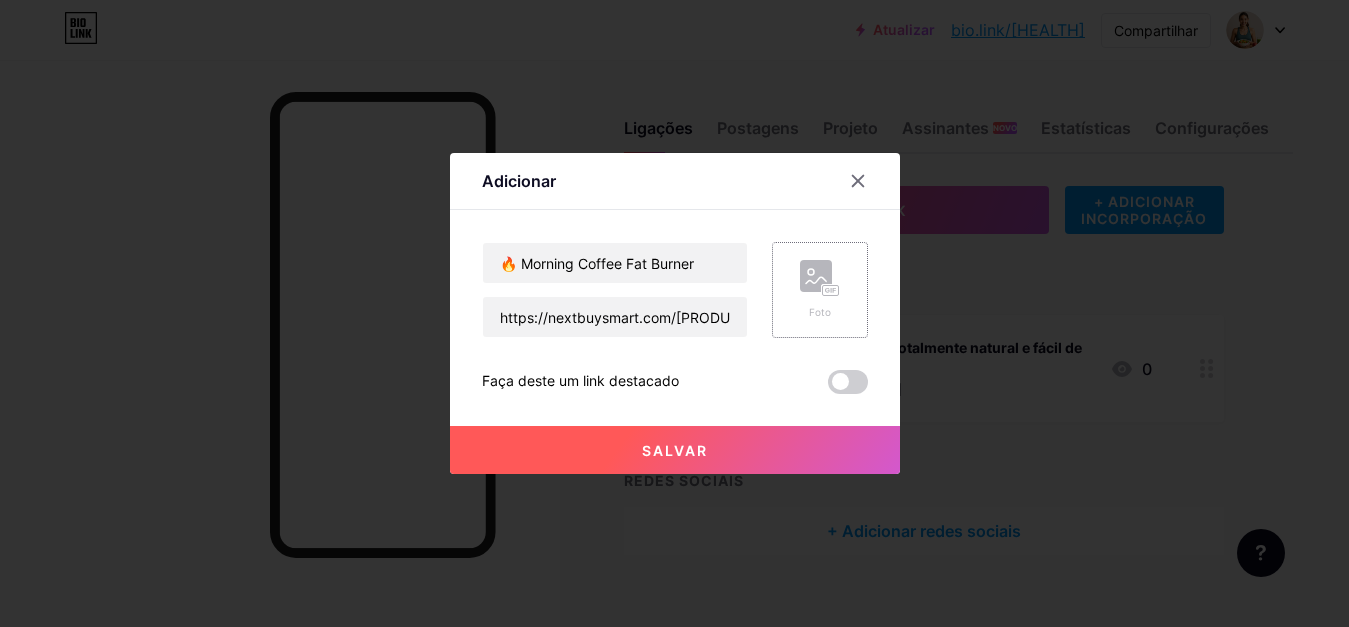 click at bounding box center [816, 276] 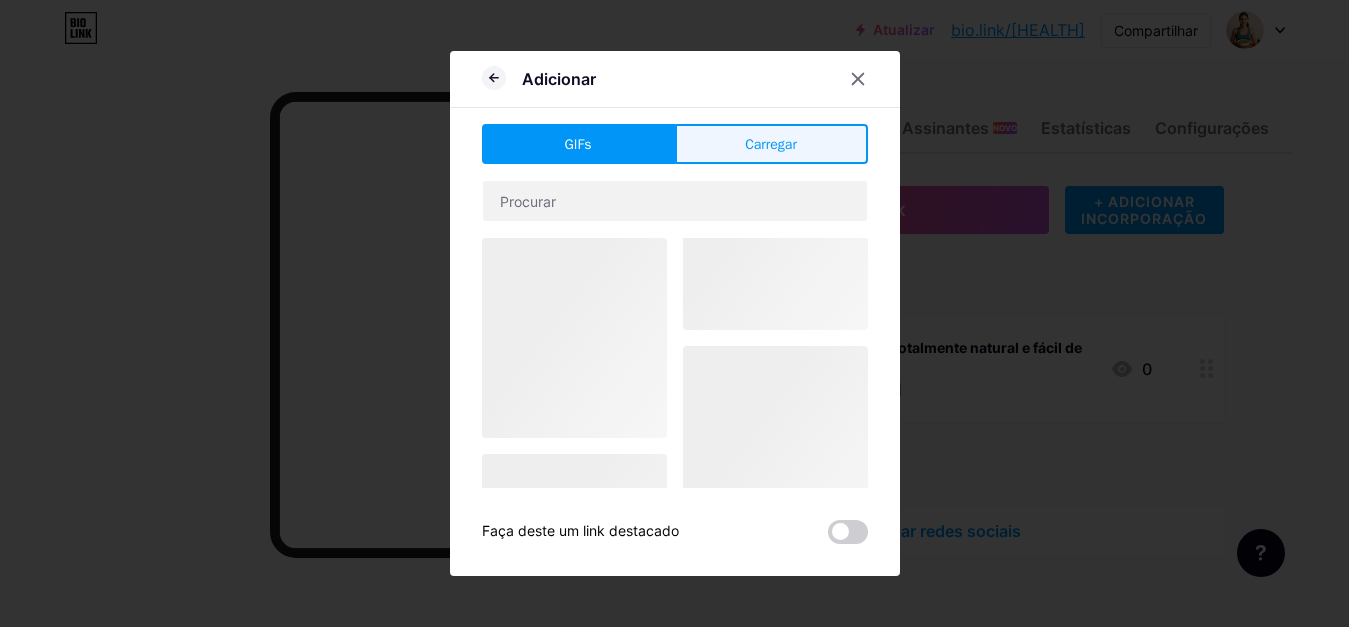 click on "Carregar" at bounding box center [771, 144] 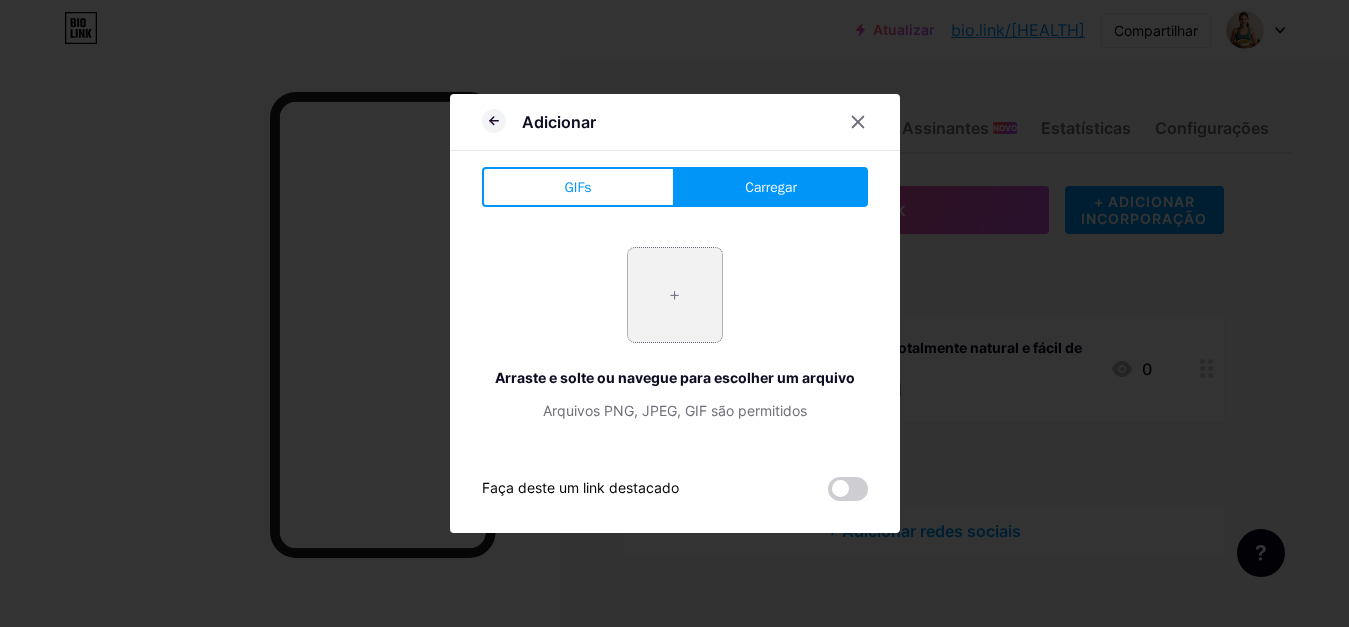 click at bounding box center (675, 295) 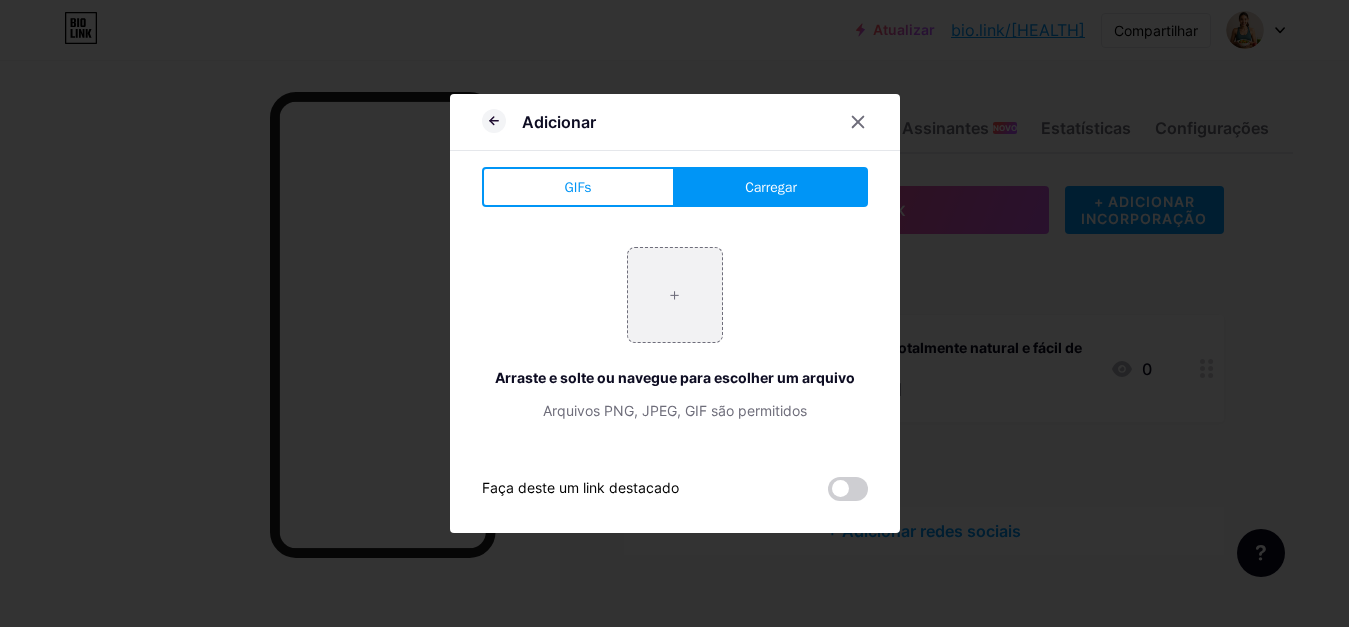 click on "Carregar" at bounding box center [771, 187] 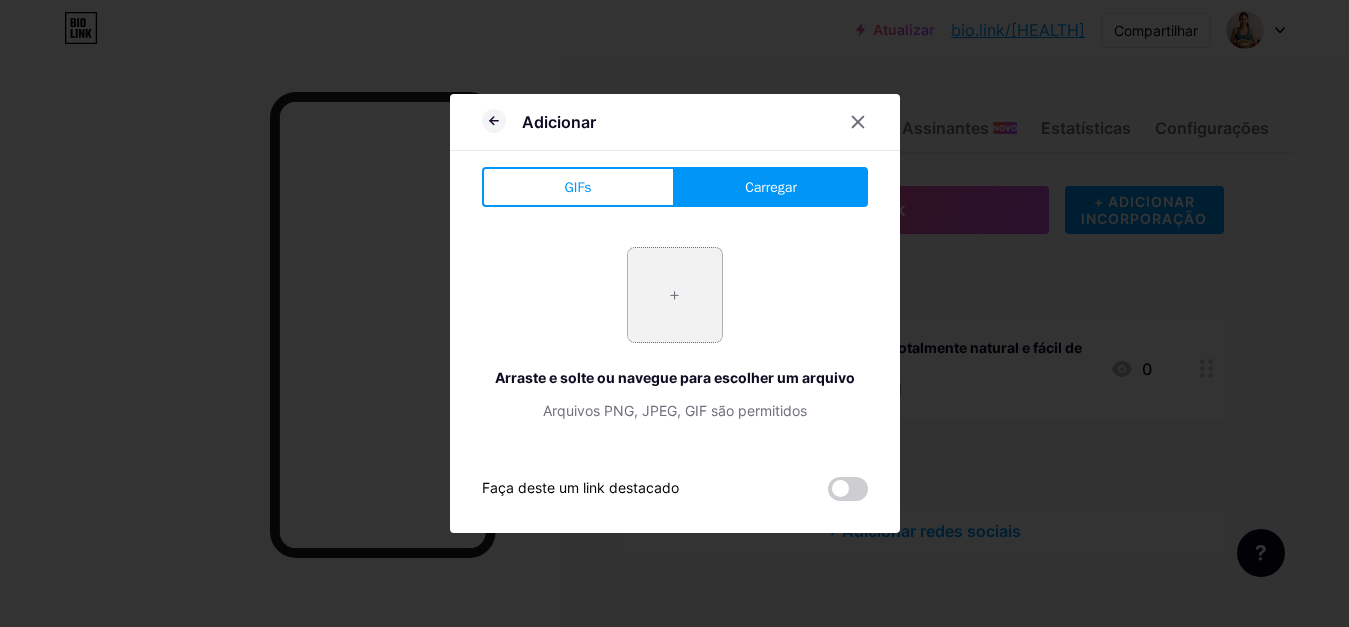 click at bounding box center [675, 295] 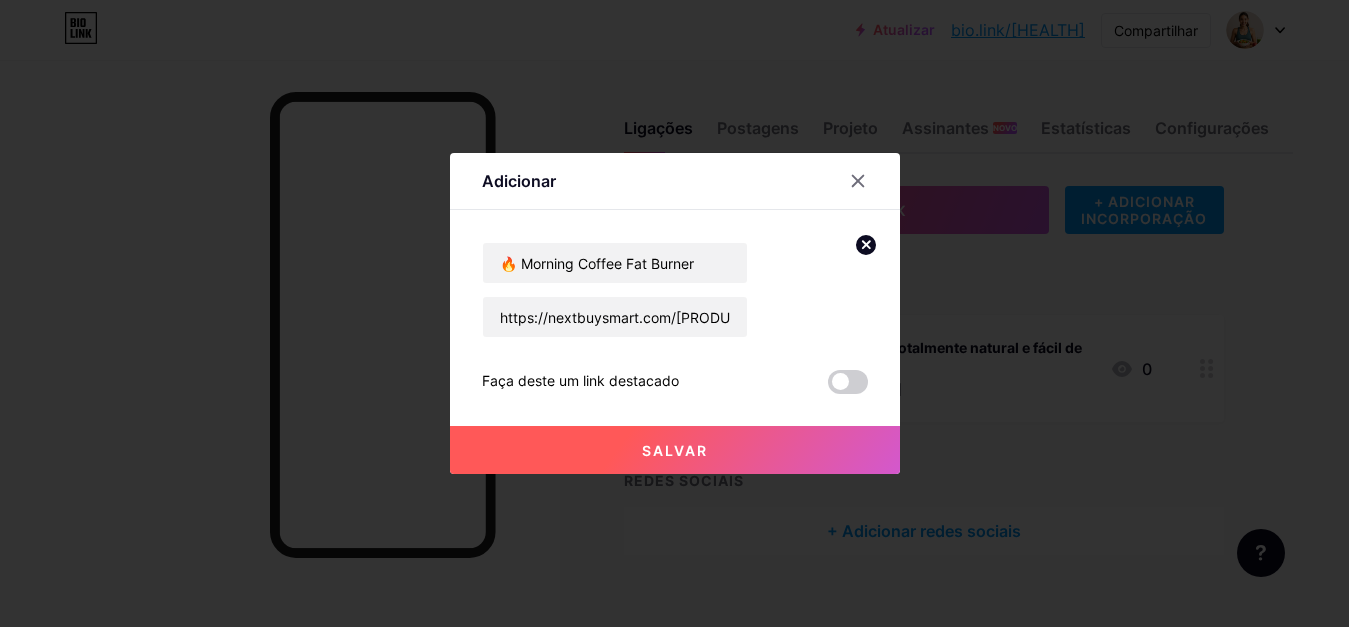 click on "Salvar" at bounding box center [675, 450] 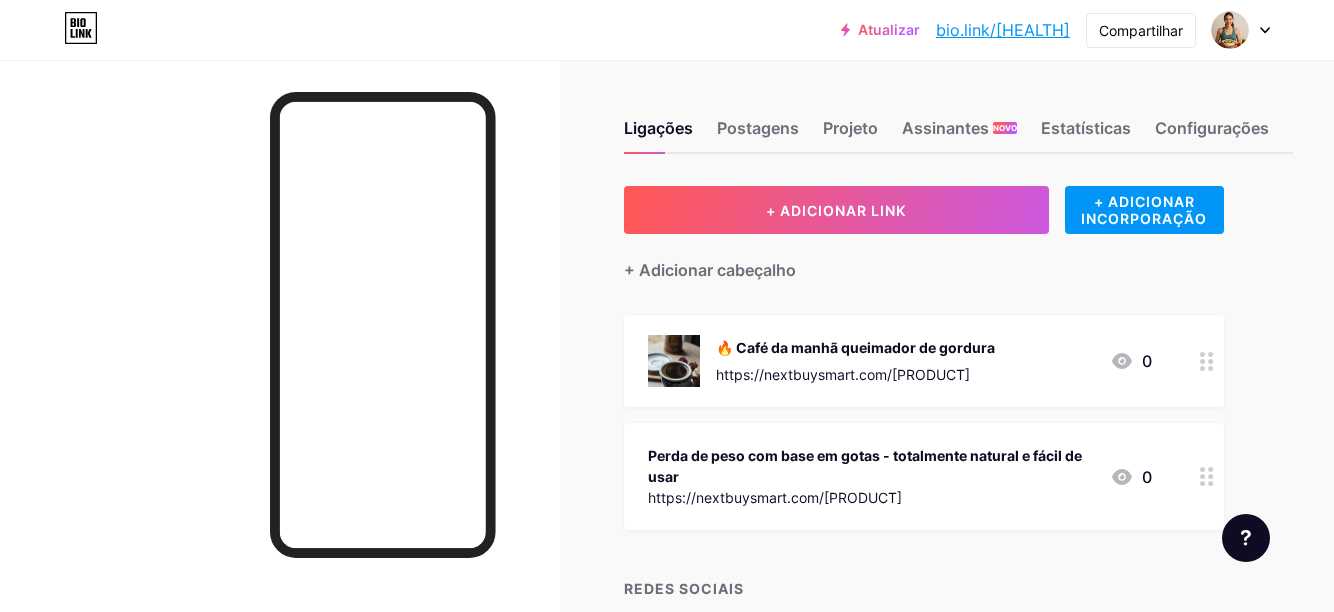click at bounding box center (1210, 368) 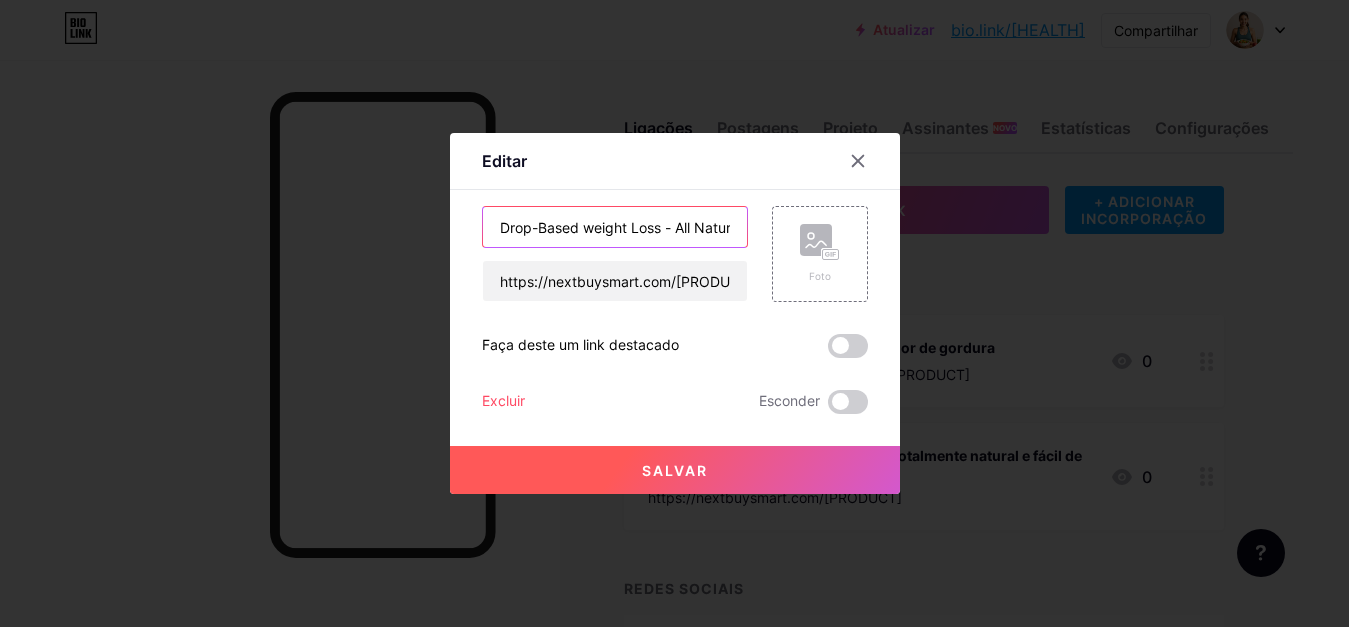 click on "Drop-Based weight Loss - All Natural & Easy to Use" at bounding box center [615, 227] 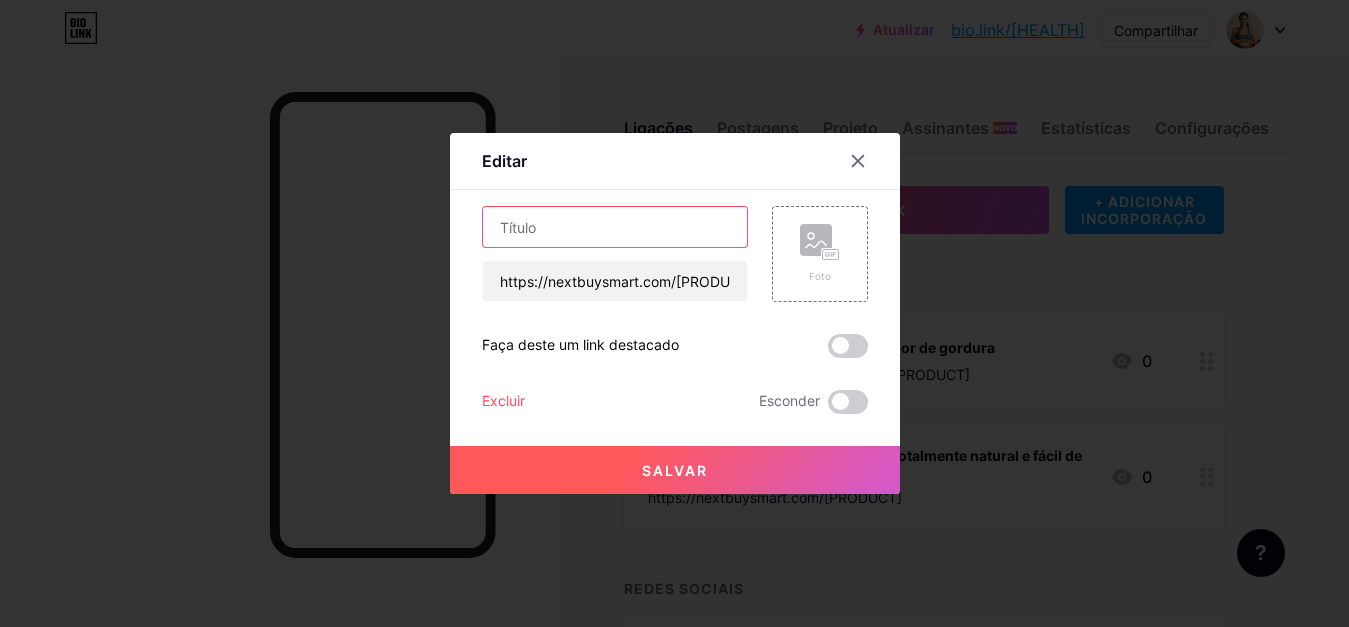 paste on "💧 Drop-Based Slimming Formula" 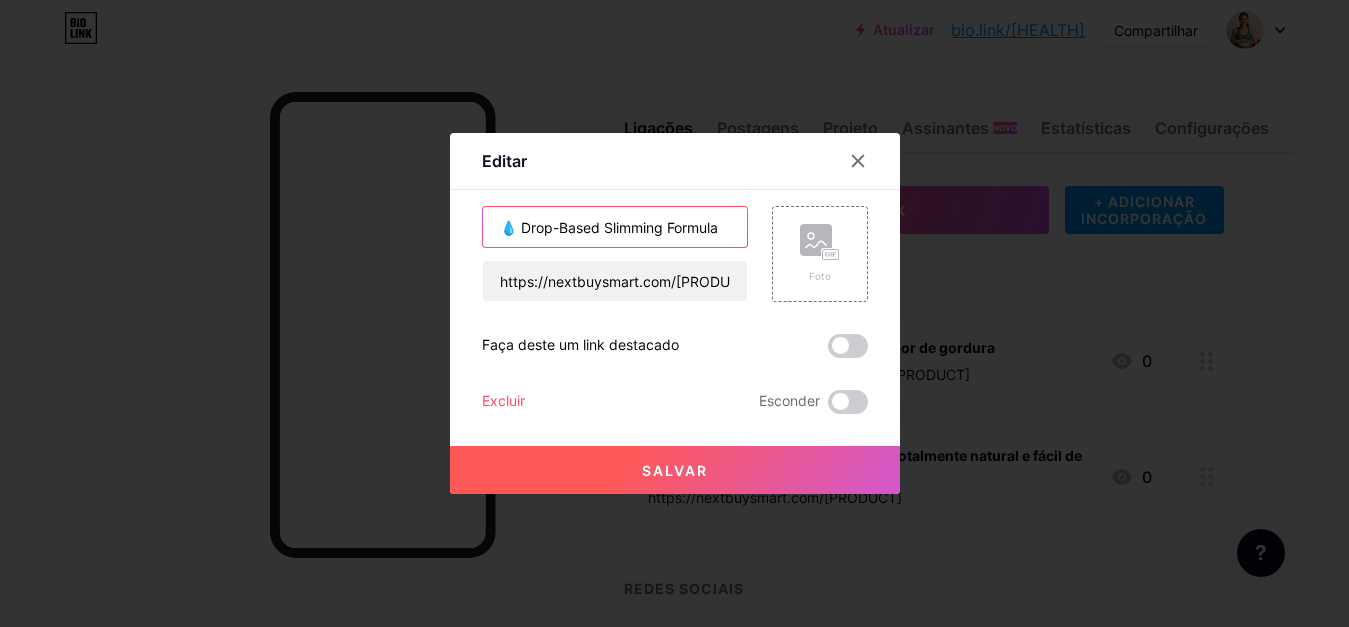 type on "💧 Drop-Based Slimming Formula" 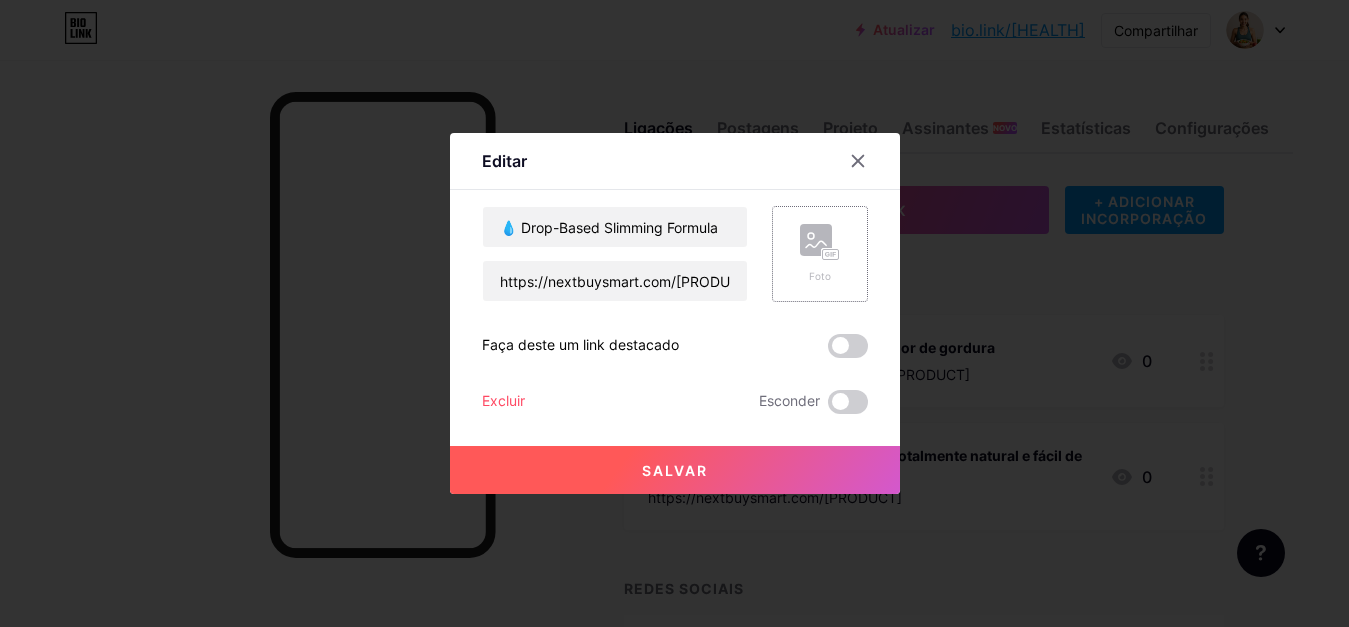 click at bounding box center [816, 240] 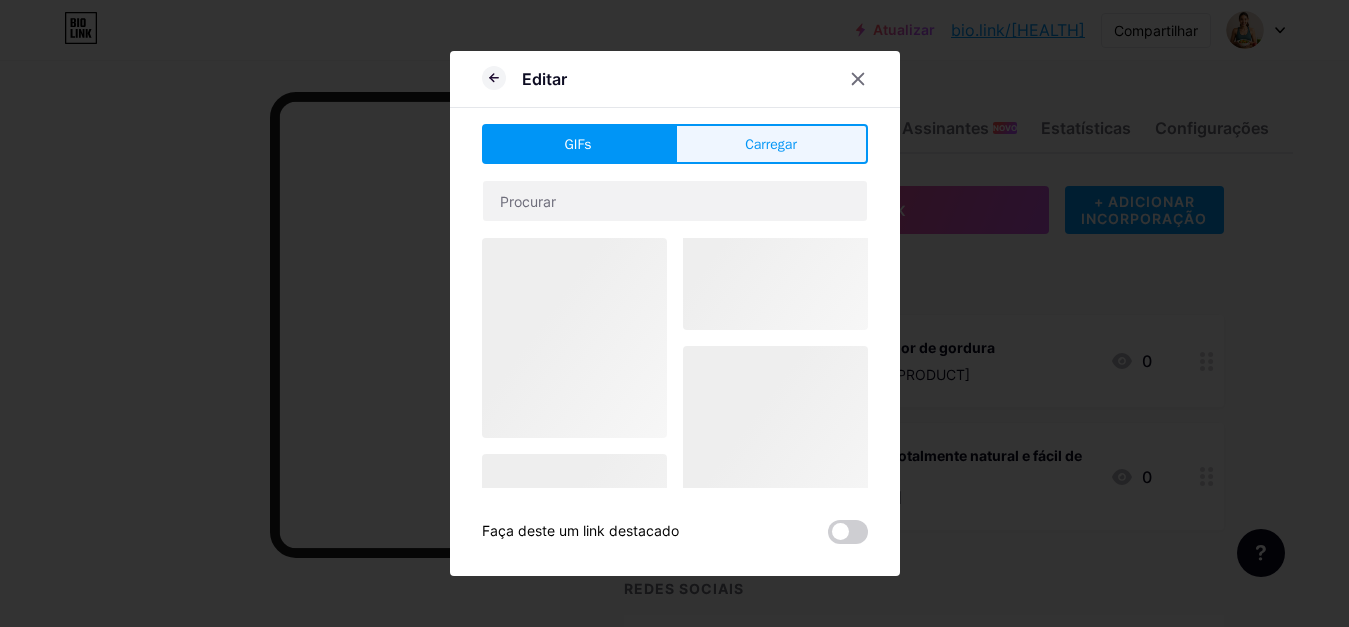 click on "Carregar" at bounding box center [771, 144] 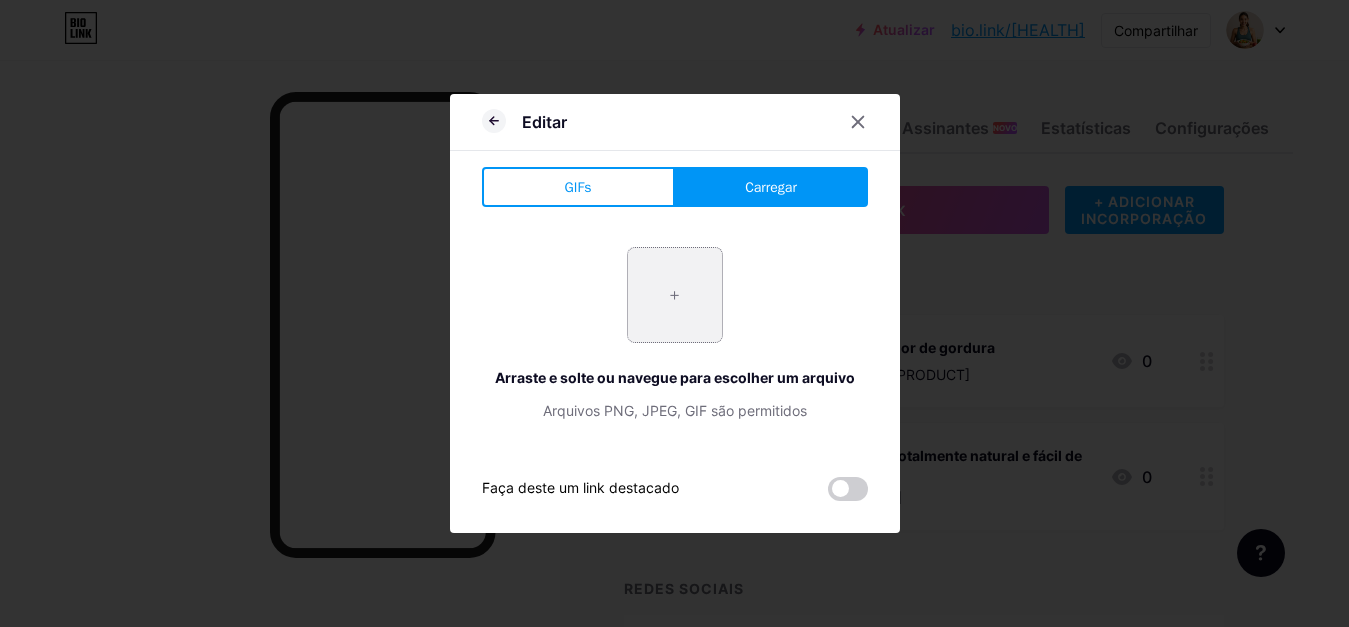 click at bounding box center (675, 295) 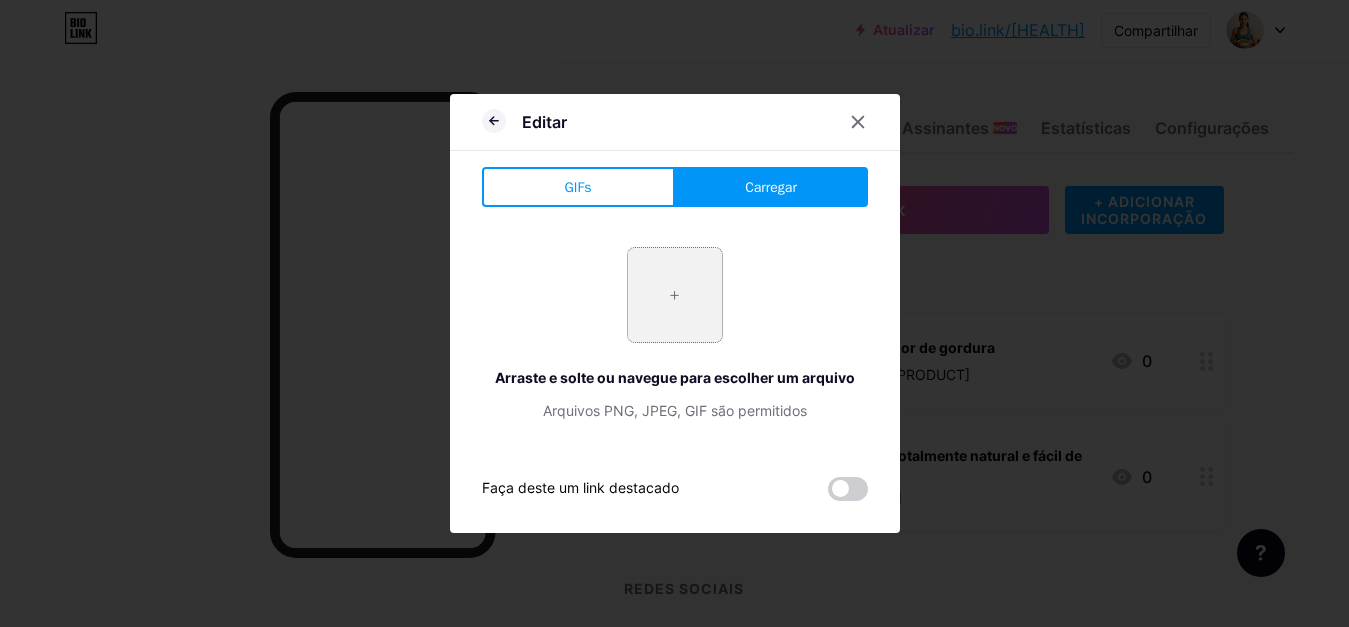 type on "C:\fakepath\IMG_9982.JPG" 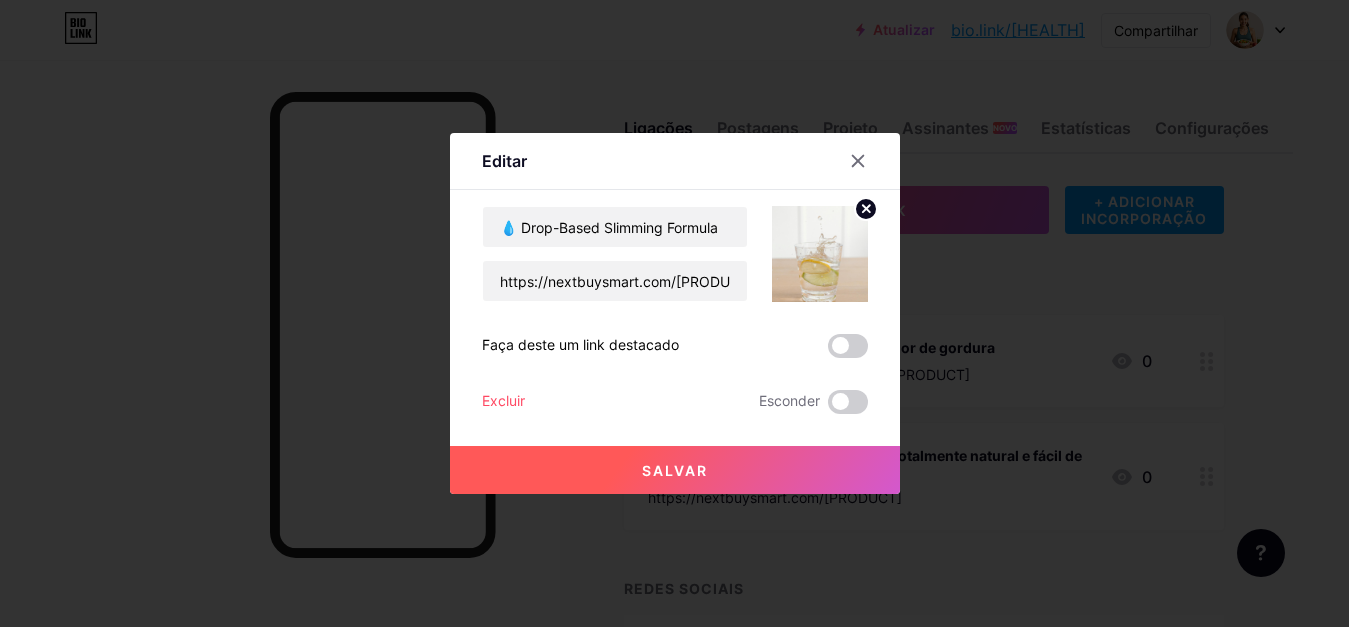 click on "Salvar" at bounding box center (675, 470) 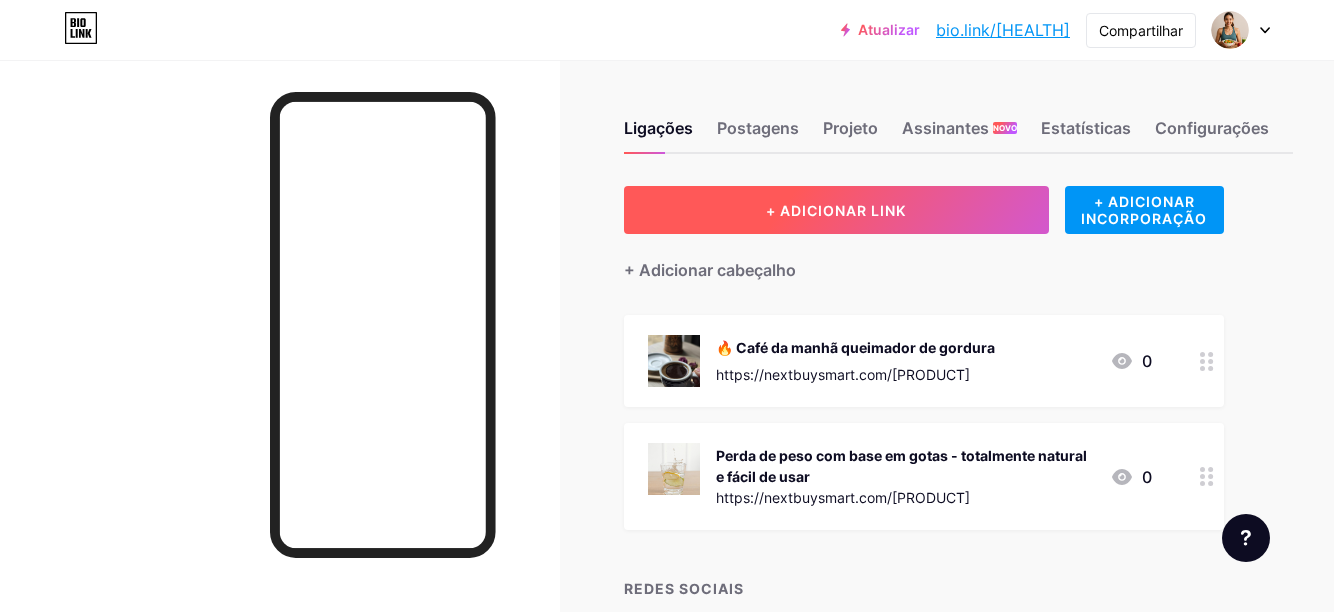 click on "+ ADICIONAR LINK" at bounding box center (836, 210) 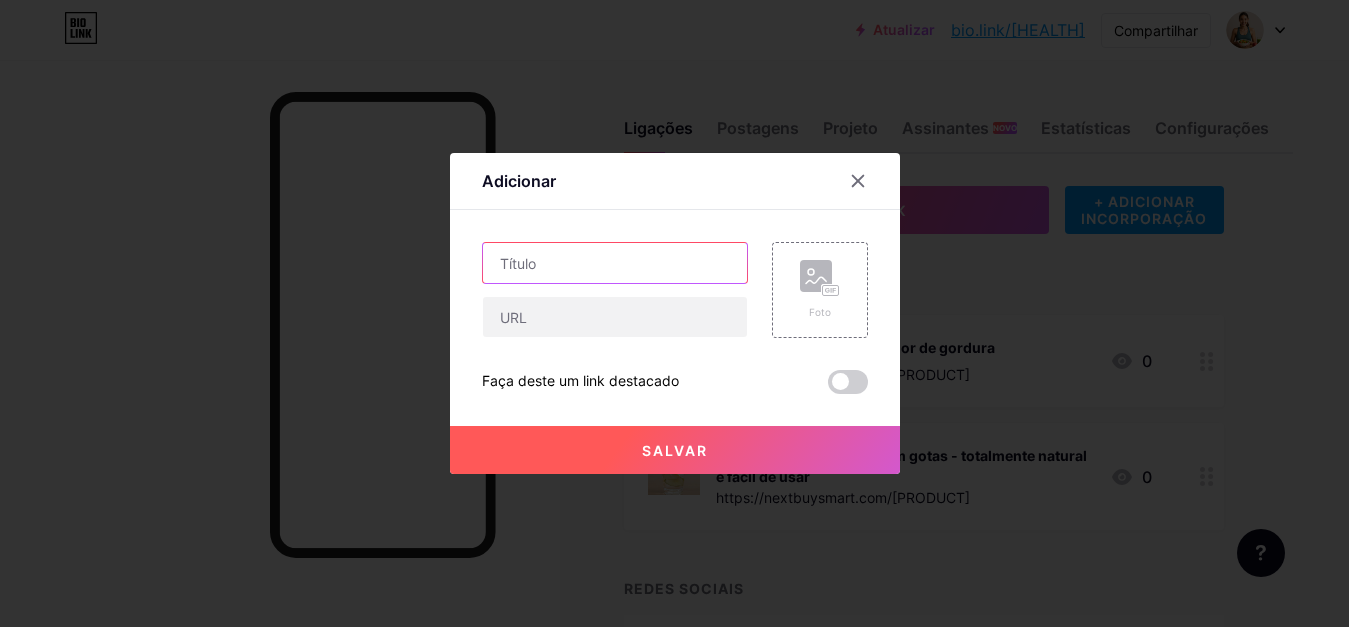 click at bounding box center [615, 263] 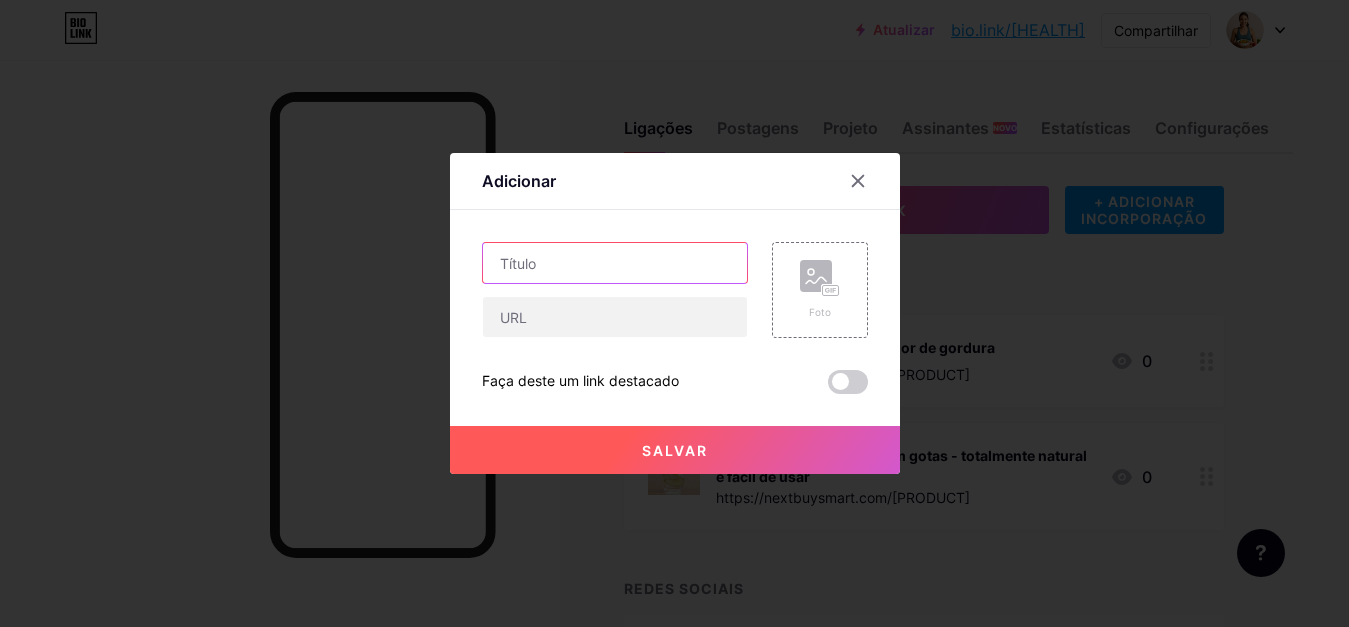 paste on "🍵 Fat-Burning Tea Boost" 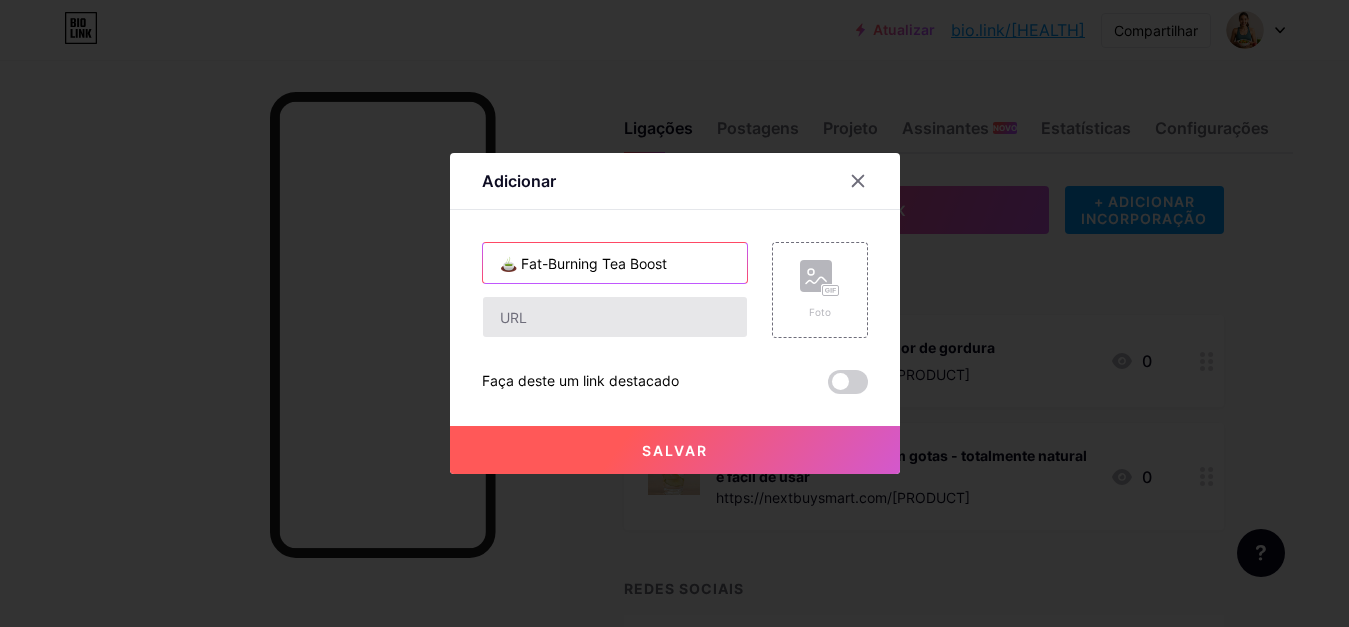 type on "🍵 Fat-Burning Tea Boost" 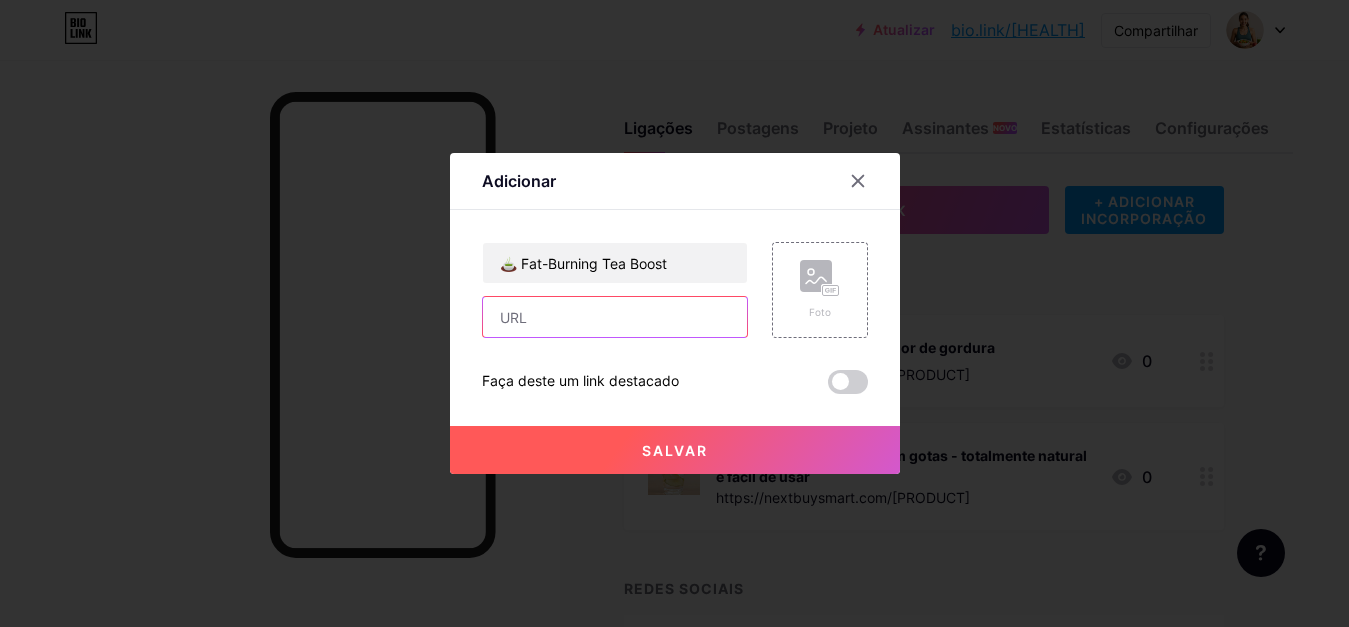 click at bounding box center (615, 317) 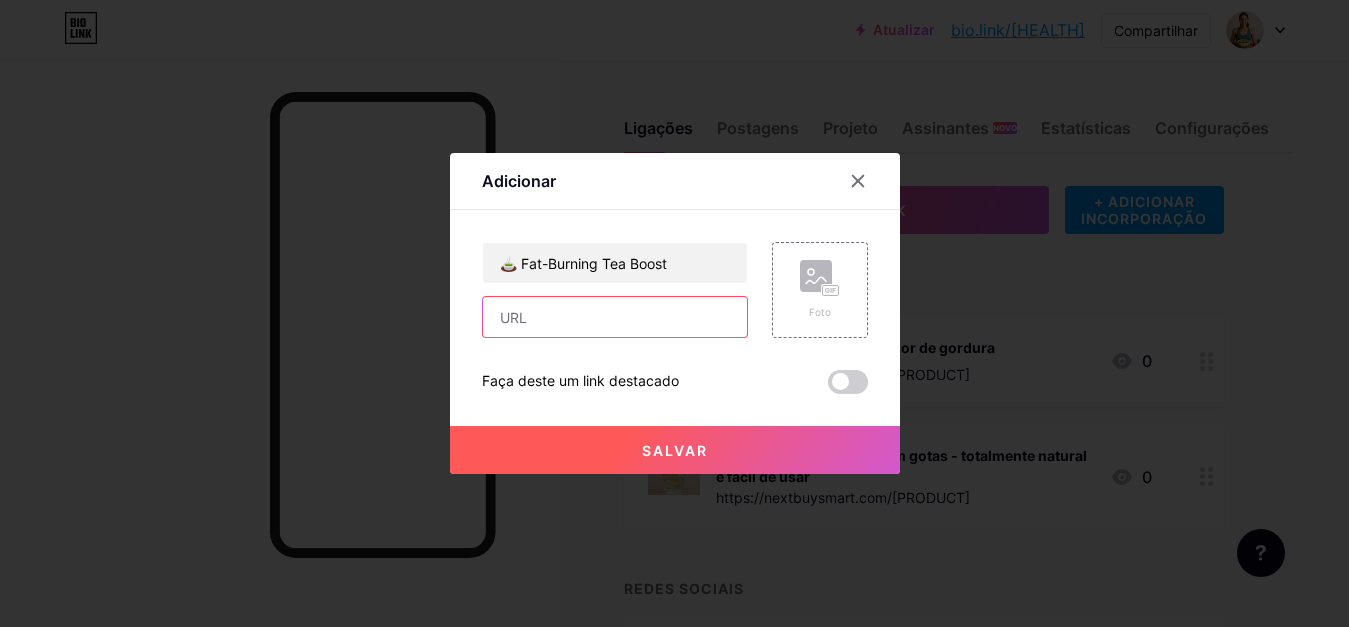 paste on "https://nextbuysmart.com/[PRODUCT]" 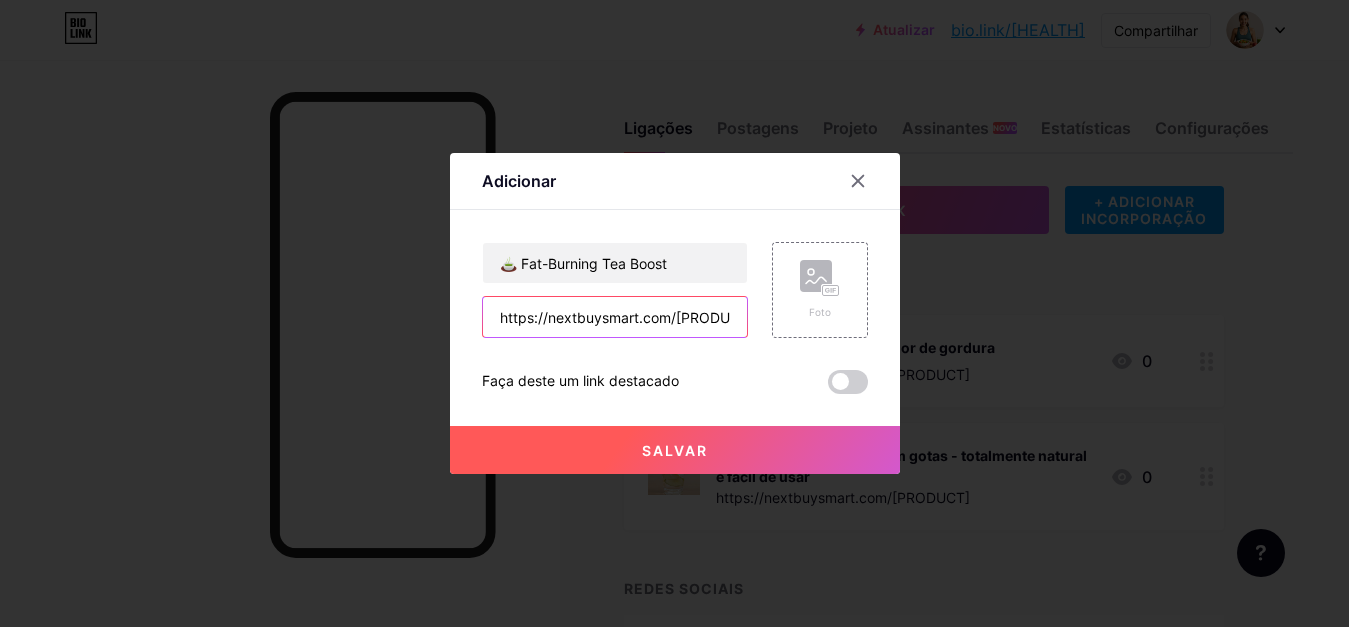 scroll, scrollTop: 0, scrollLeft: 4, axis: horizontal 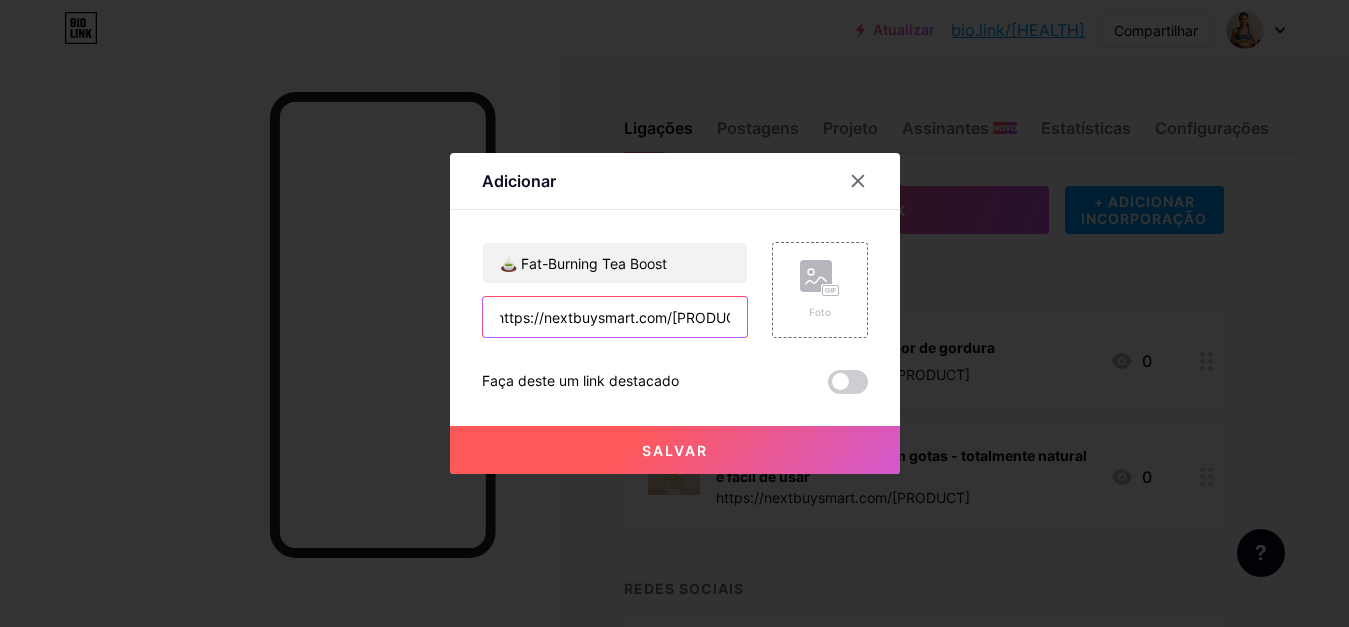 type on "https://nextbuysmart.com/[PRODUCT]" 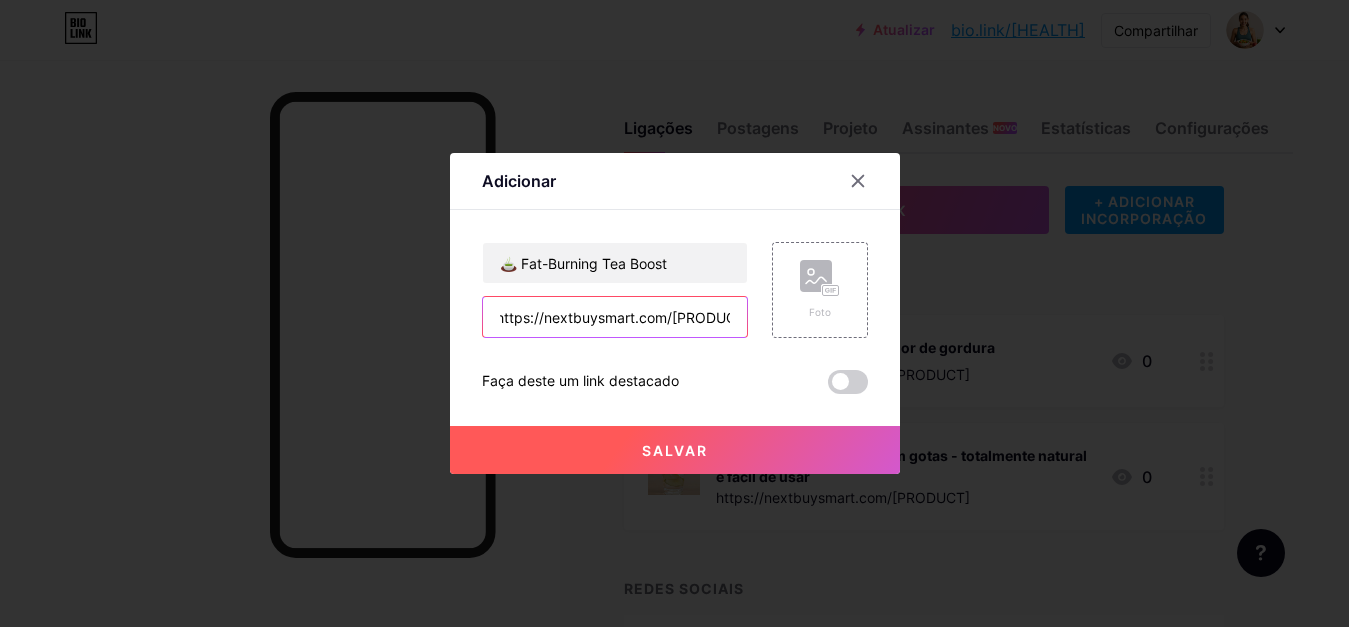 scroll, scrollTop: 0, scrollLeft: 0, axis: both 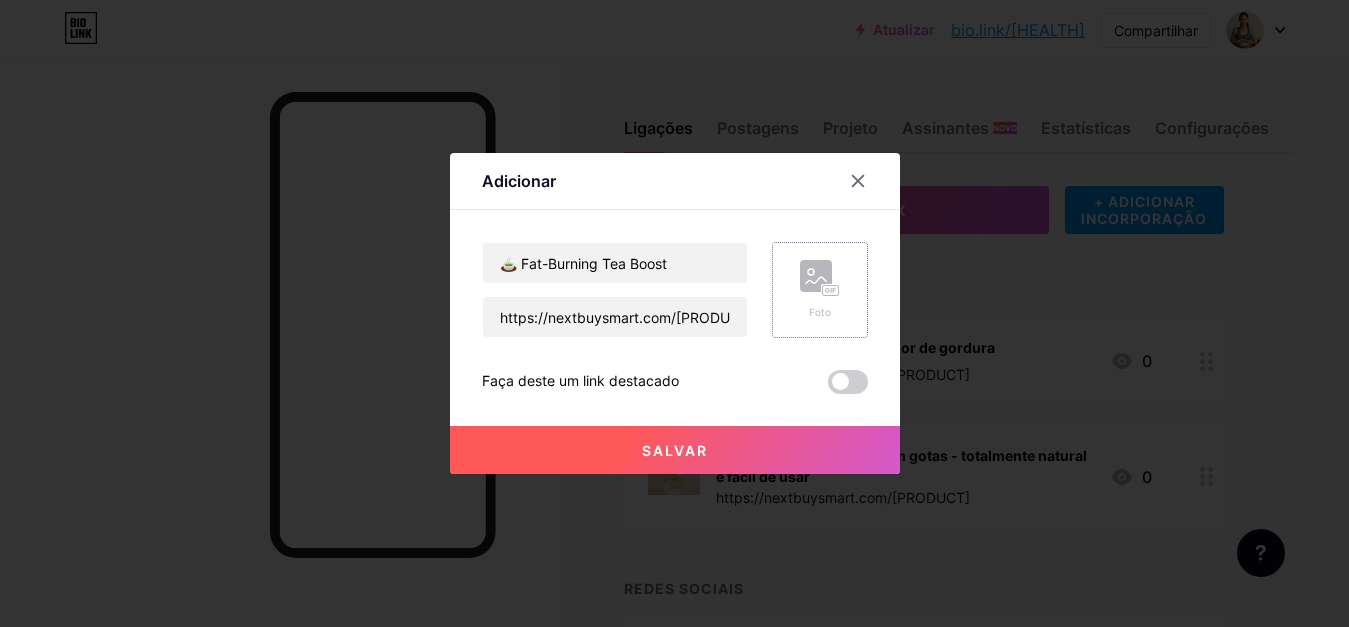 click at bounding box center [816, 276] 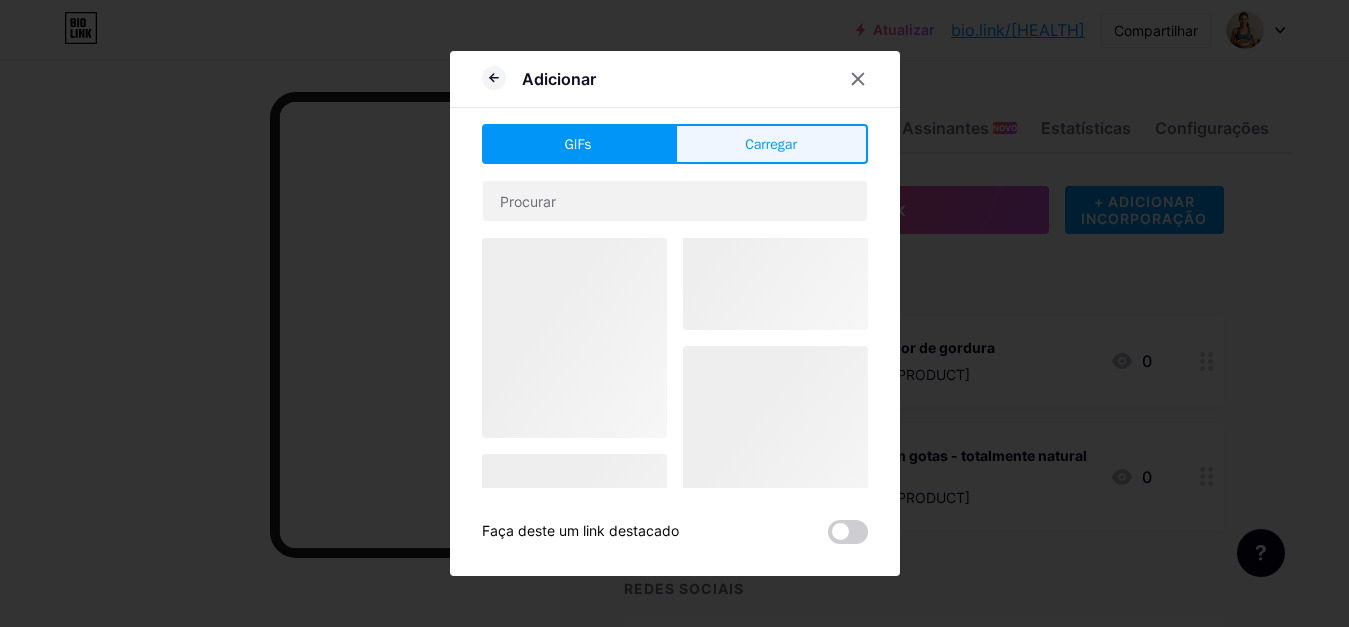 click on "Carregar" at bounding box center (771, 144) 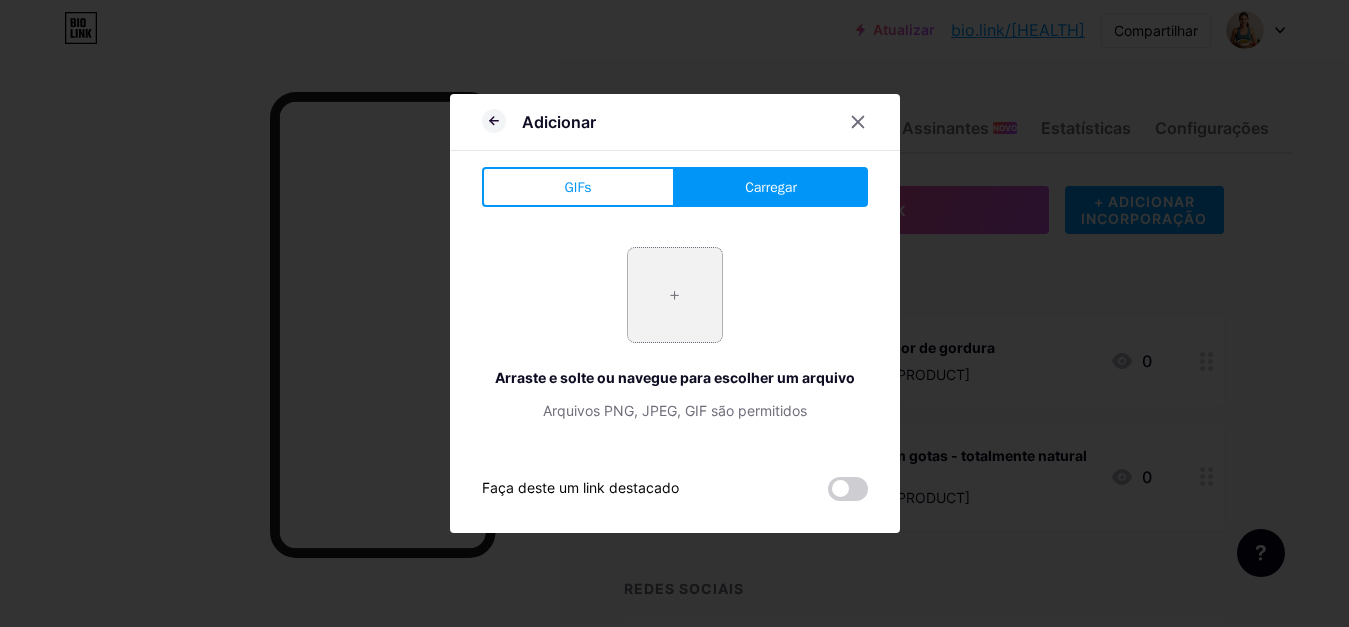 click at bounding box center [675, 295] 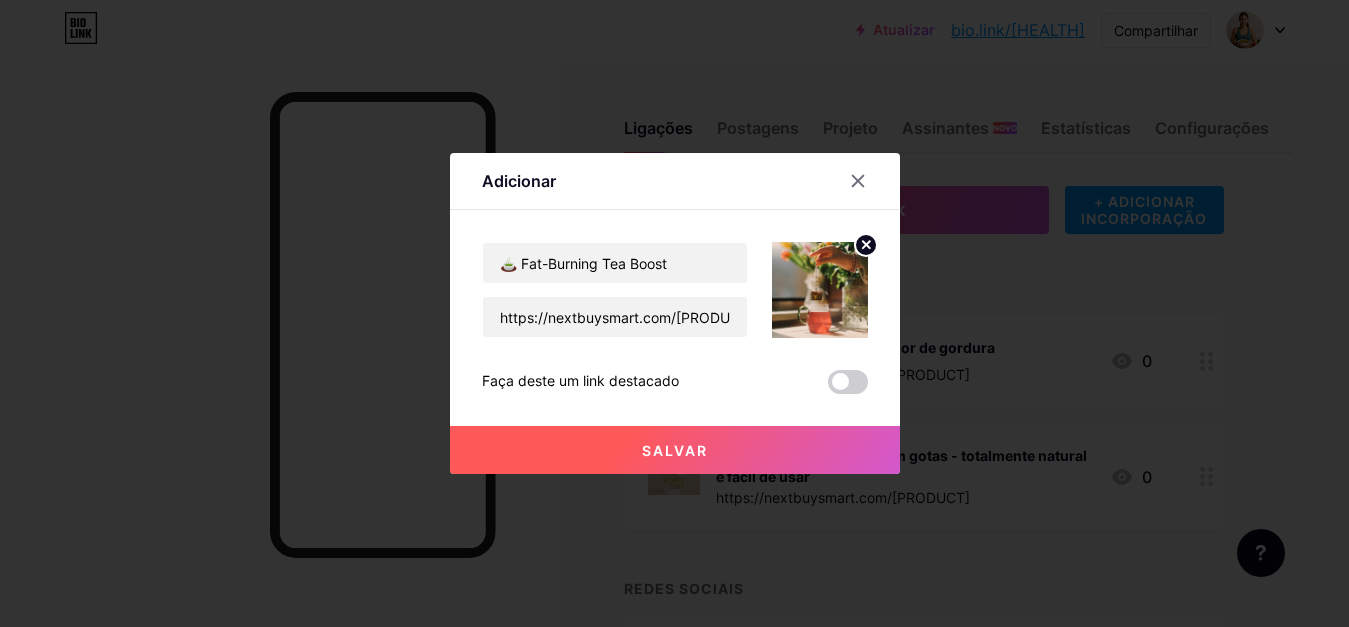 click on "Salvar" at bounding box center (675, 450) 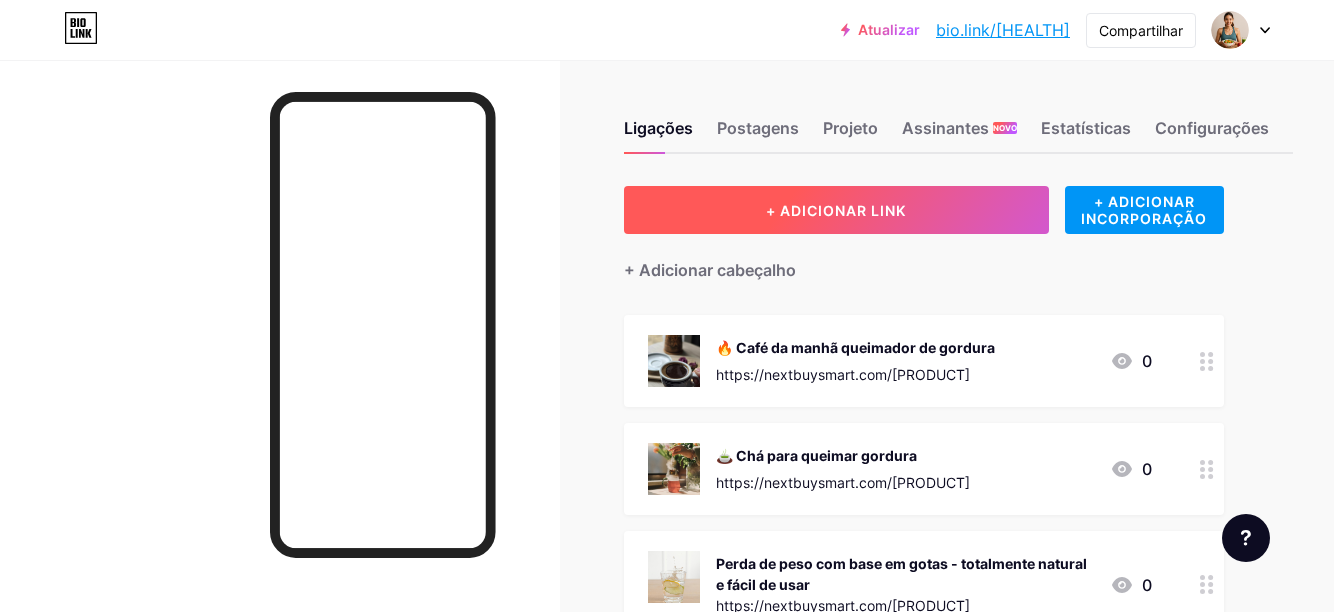 click on "+ ADICIONAR LINK" at bounding box center (836, 210) 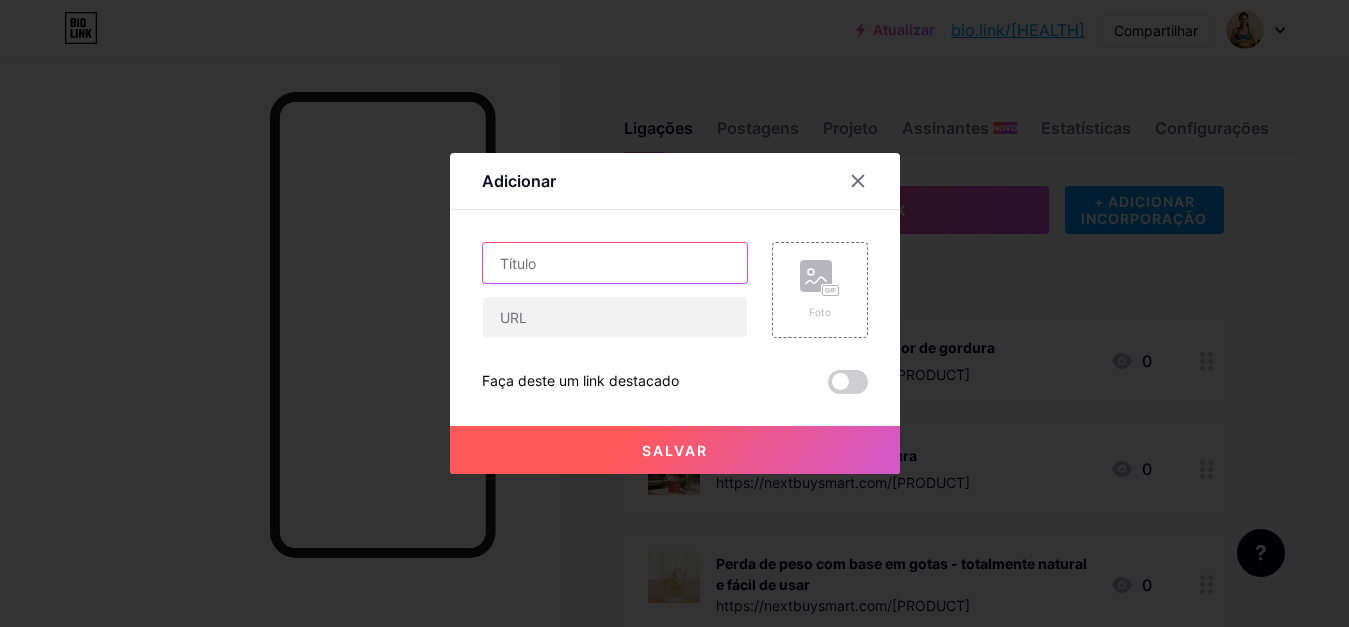 click at bounding box center (615, 263) 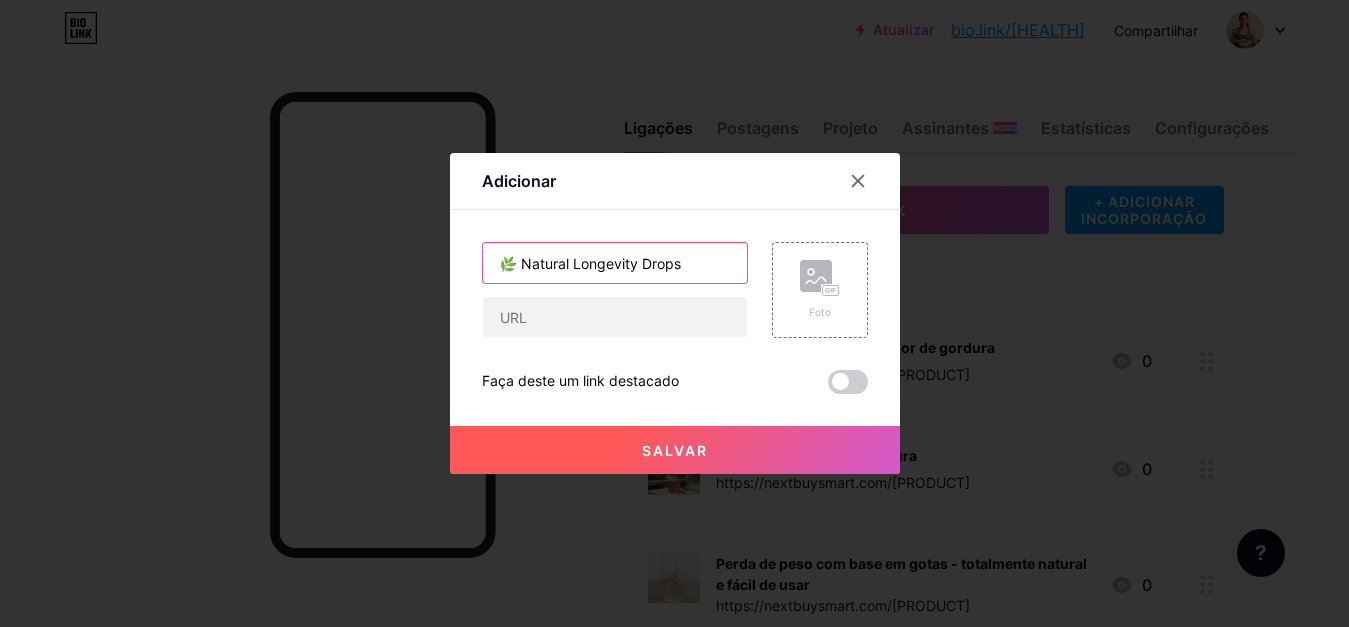 type on "🌿 Natural Longevity Drops" 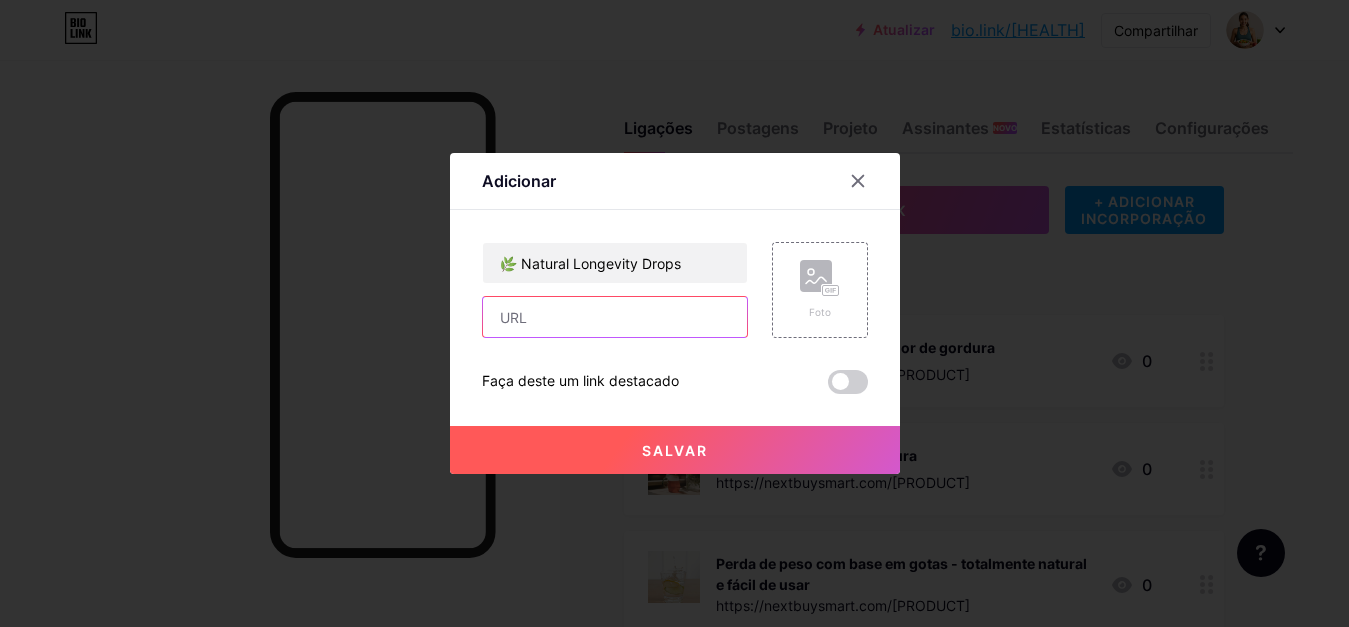 click at bounding box center [615, 317] 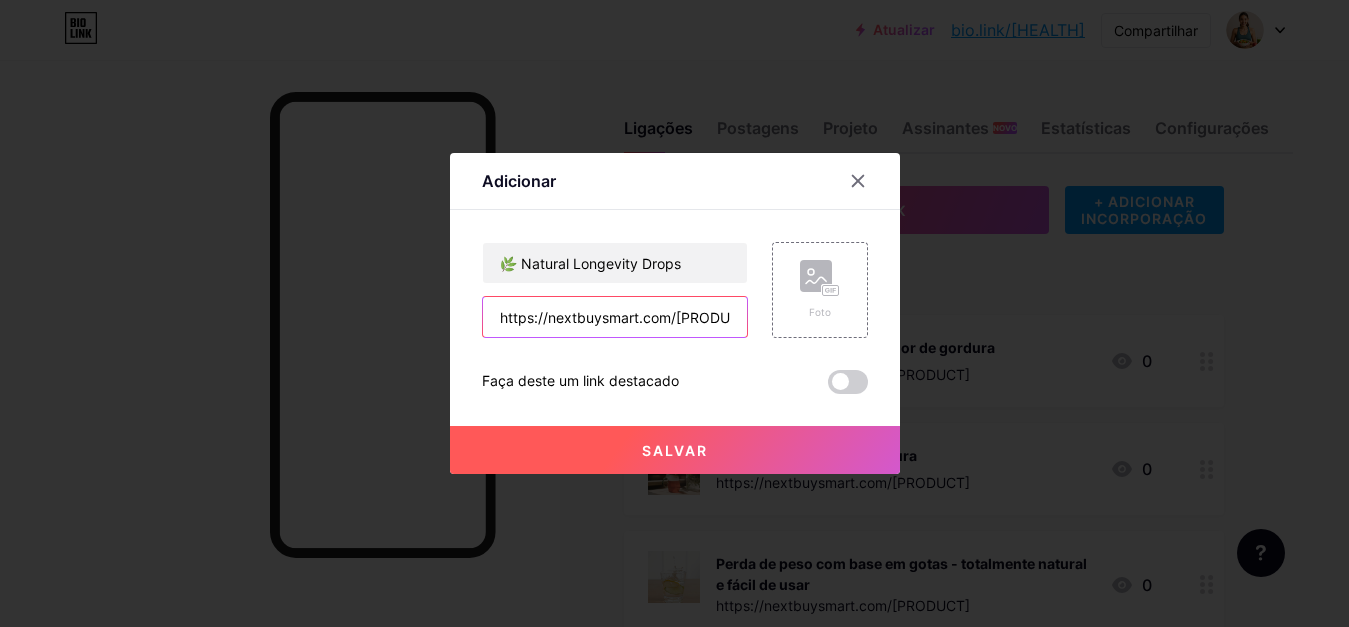 scroll, scrollTop: 0, scrollLeft: 52, axis: horizontal 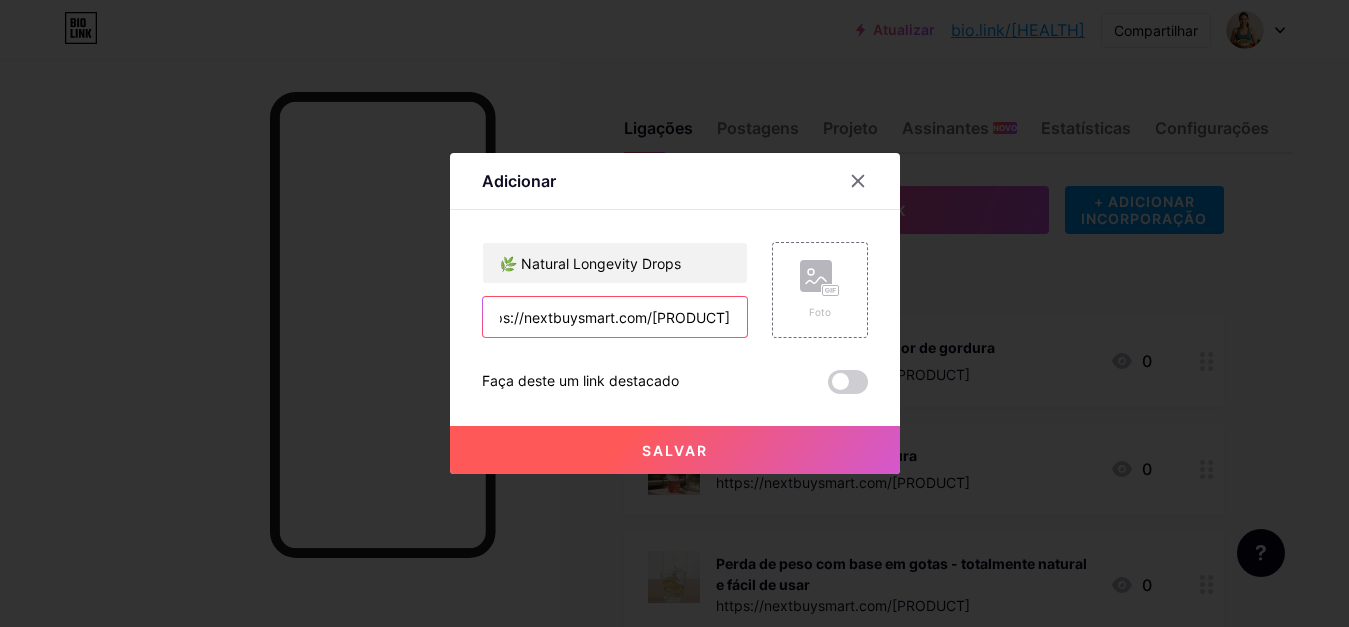 type on "https://nextbuysmart.com/[PRODUCT]" 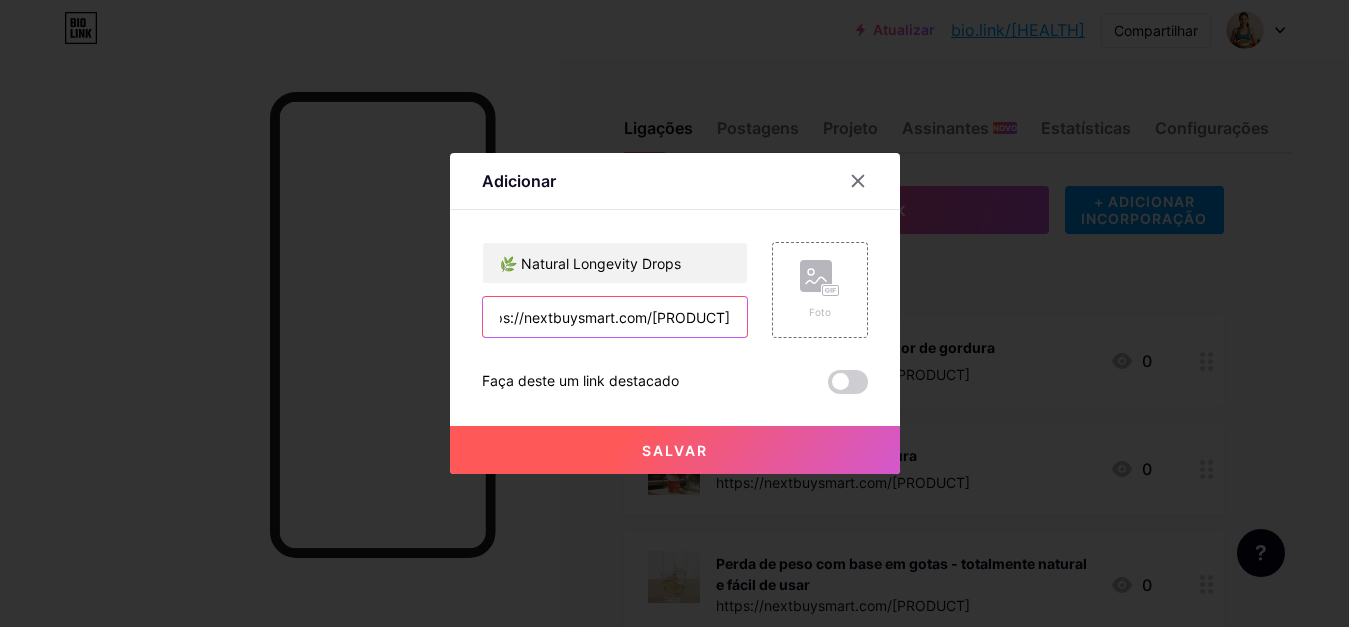 scroll, scrollTop: 0, scrollLeft: 0, axis: both 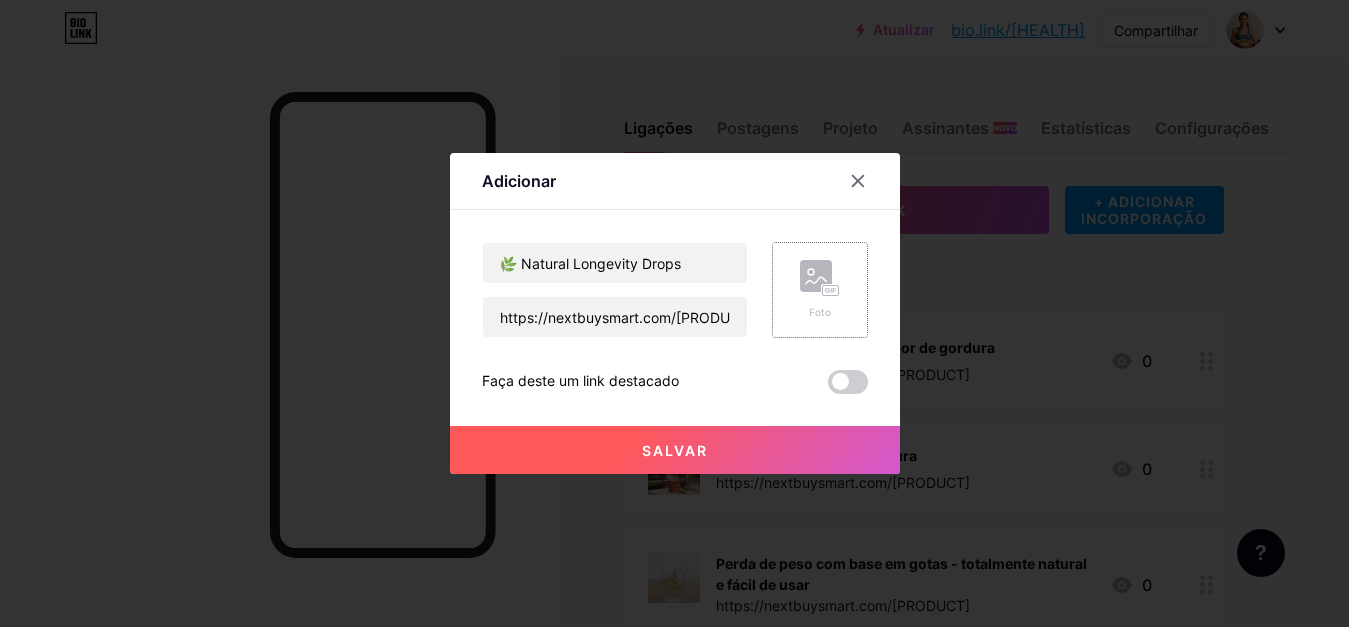 click at bounding box center [816, 280] 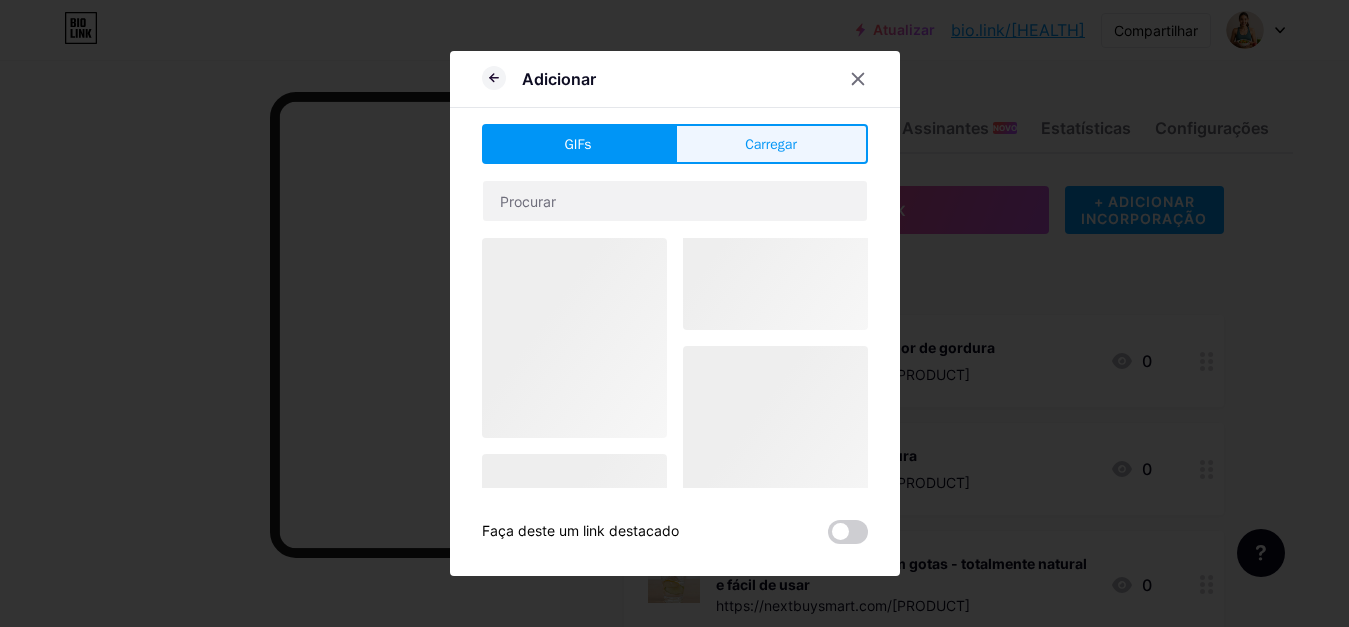 click on "Carregar" at bounding box center [771, 144] 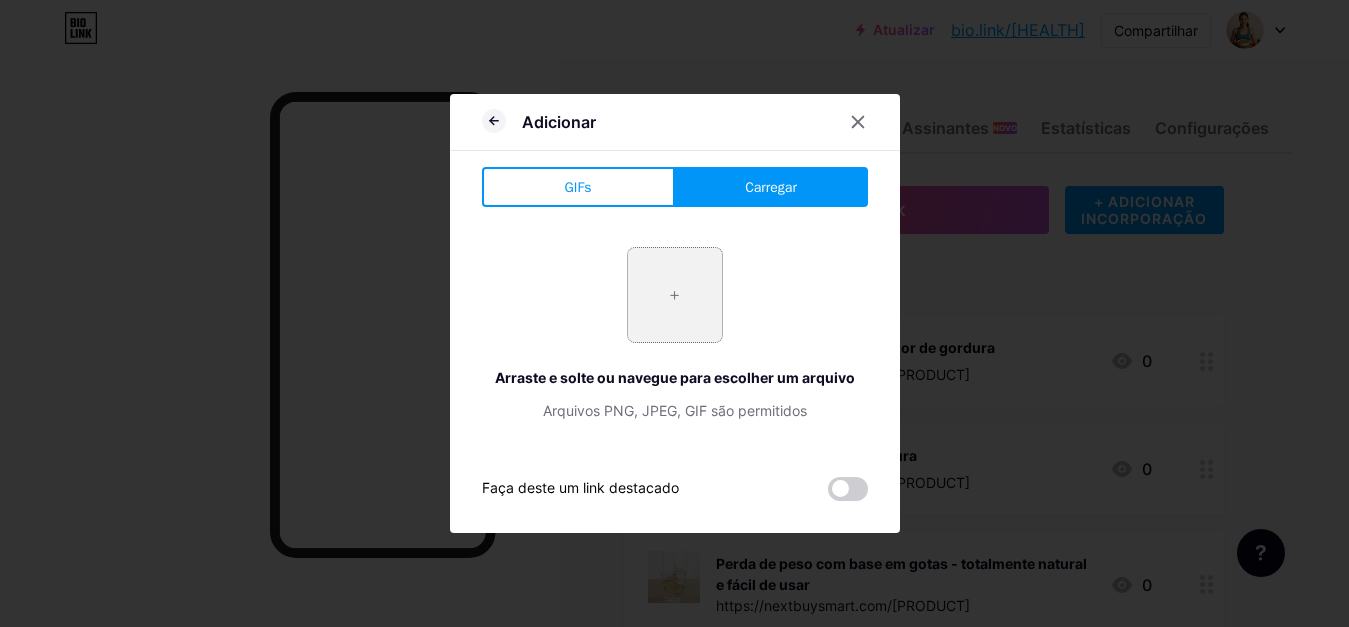 click at bounding box center [675, 295] 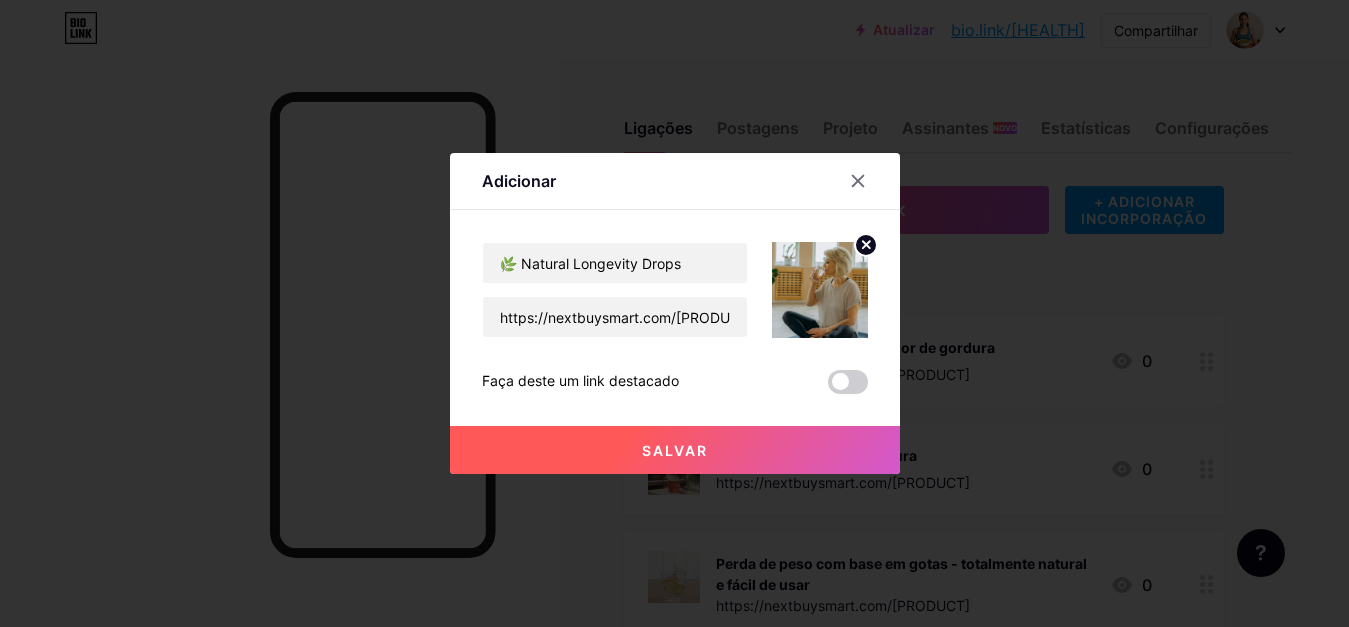 click on "Salvar" at bounding box center [675, 450] 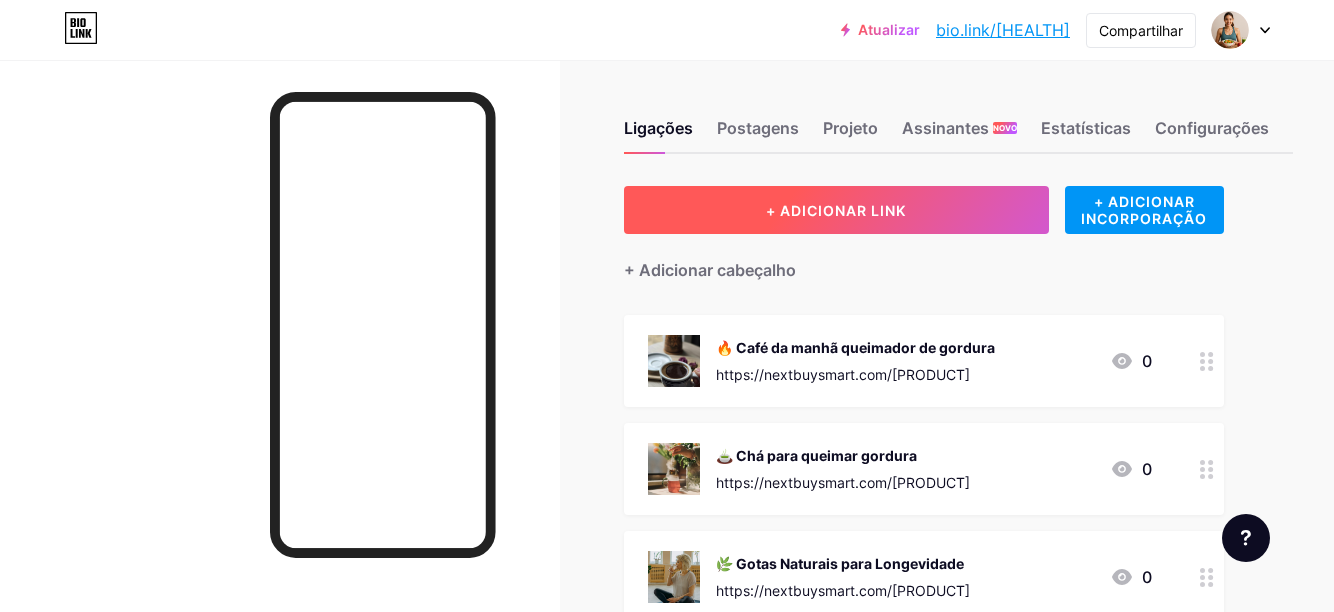 click on "+ ADICIONAR LINK" at bounding box center [836, 210] 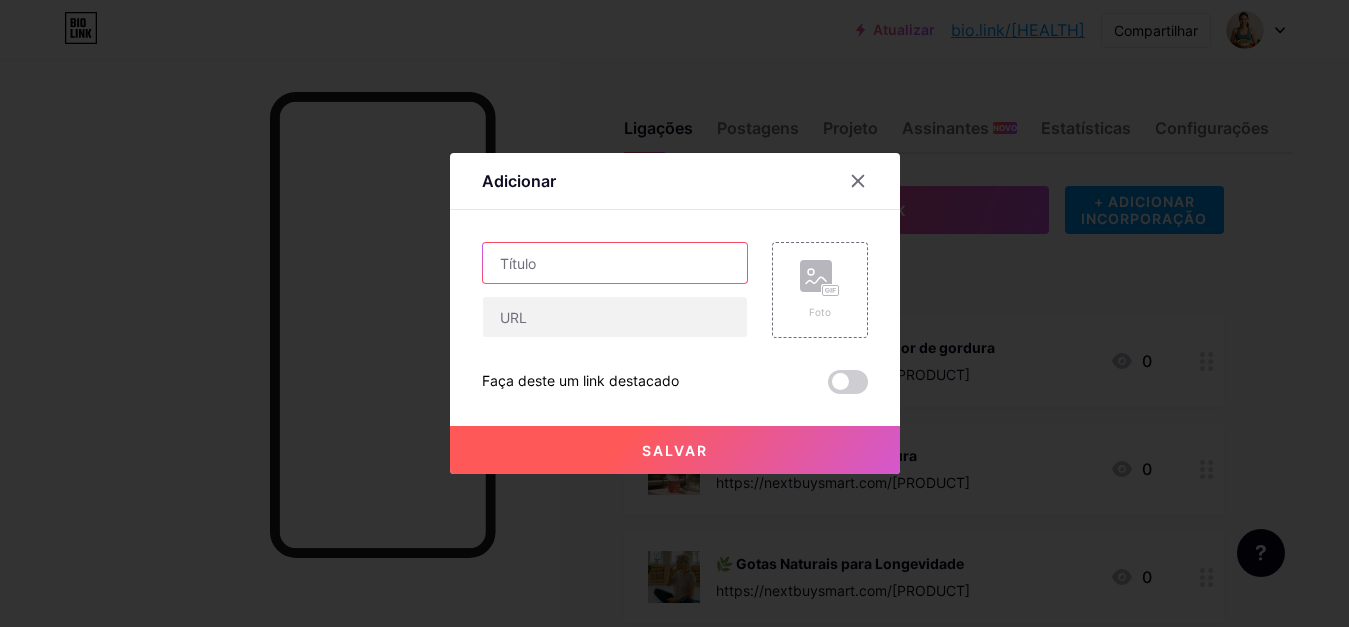 click at bounding box center [615, 263] 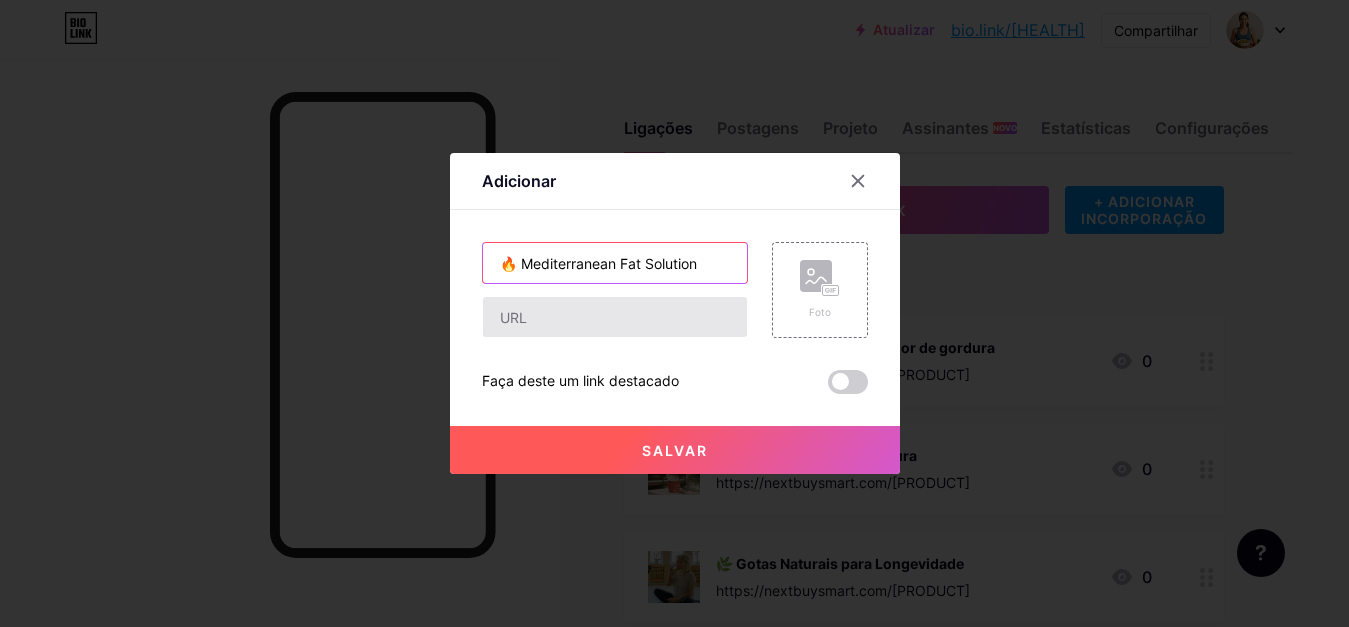 type on "🔥 Mediterranean Fat Solution" 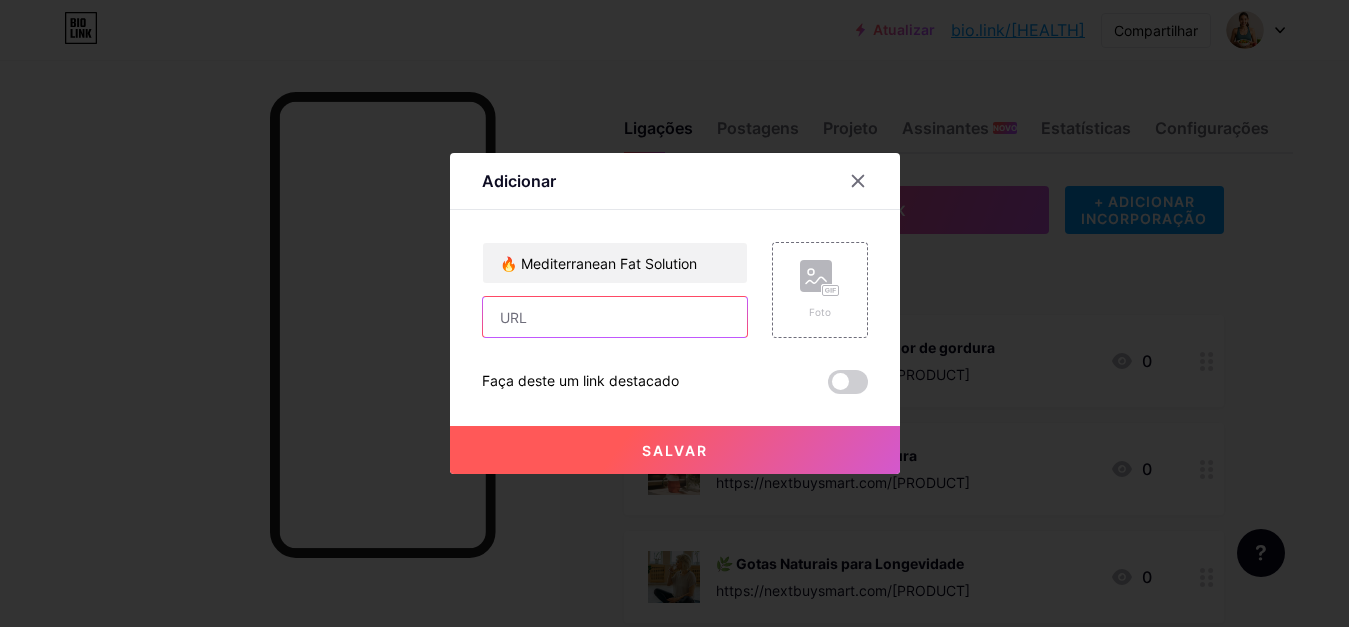 click at bounding box center [615, 317] 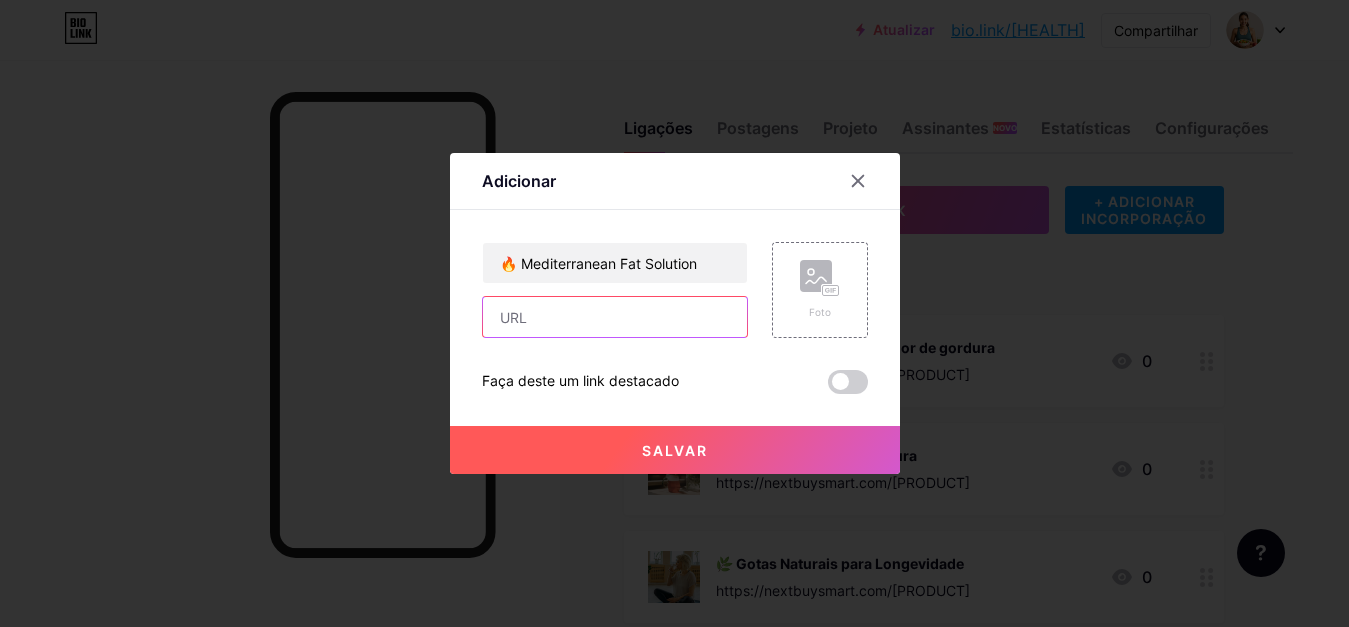 paste on "https://nextbuysmart.com/[PRODUCT]" 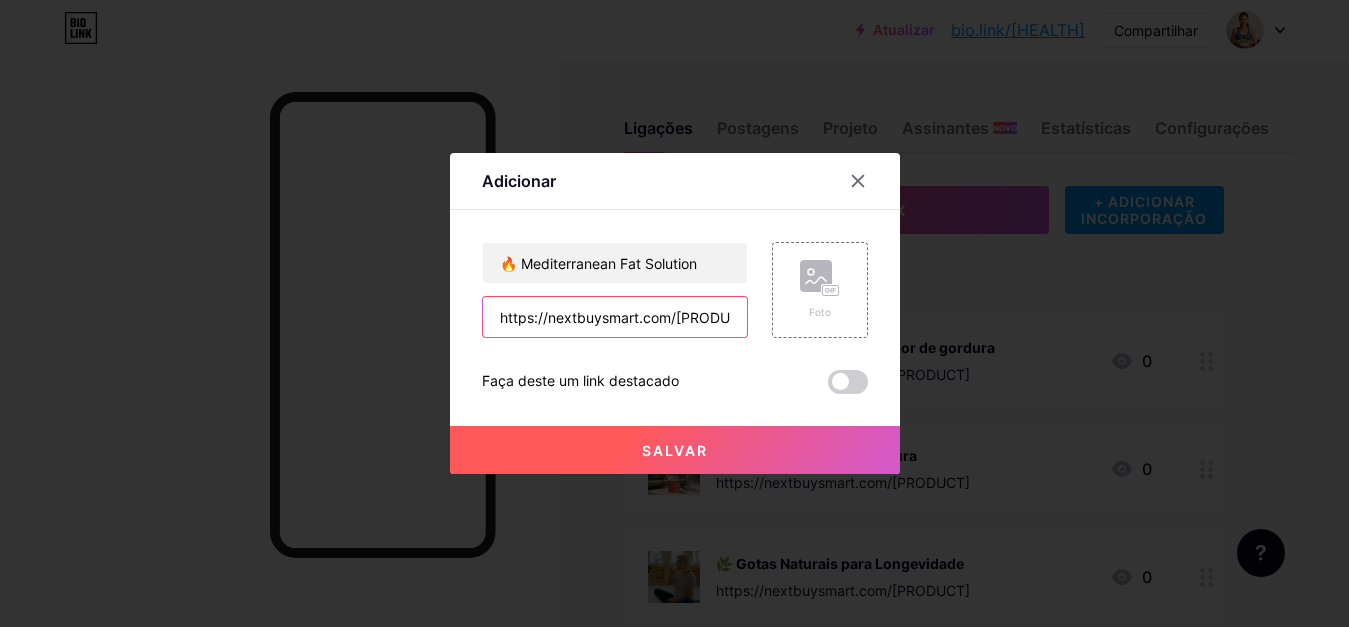 type on "https://nextbuysmart.com/[PRODUCT]" 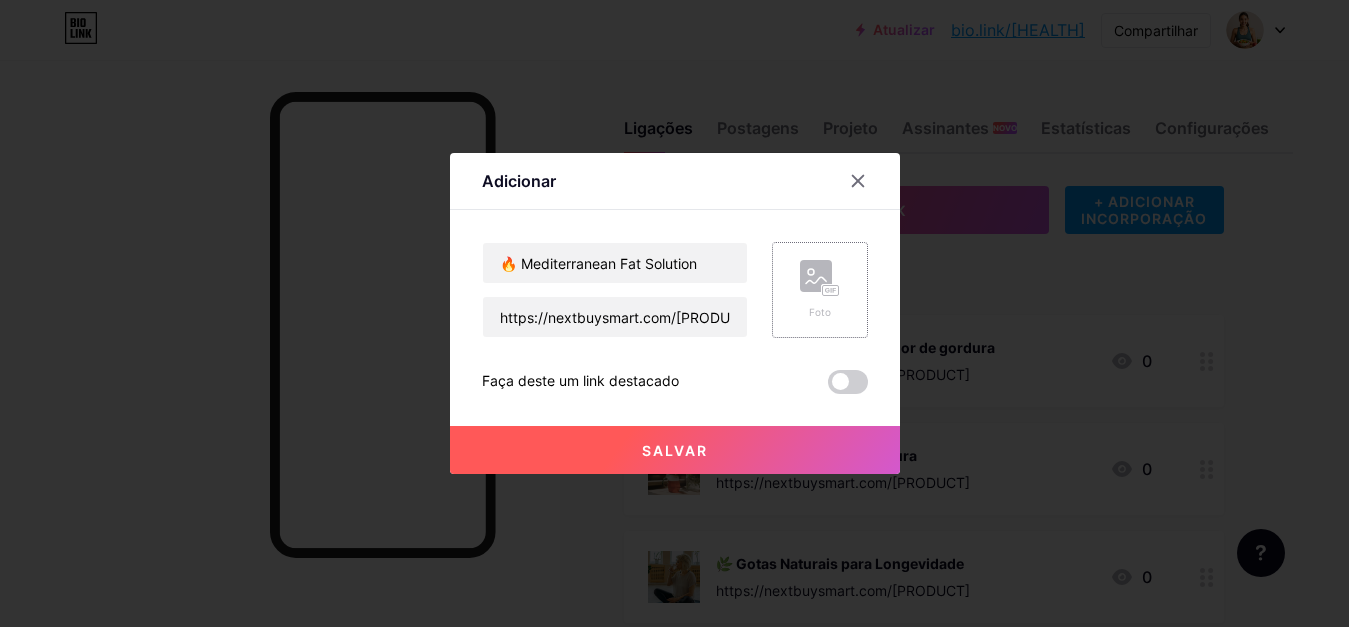 click at bounding box center [816, 276] 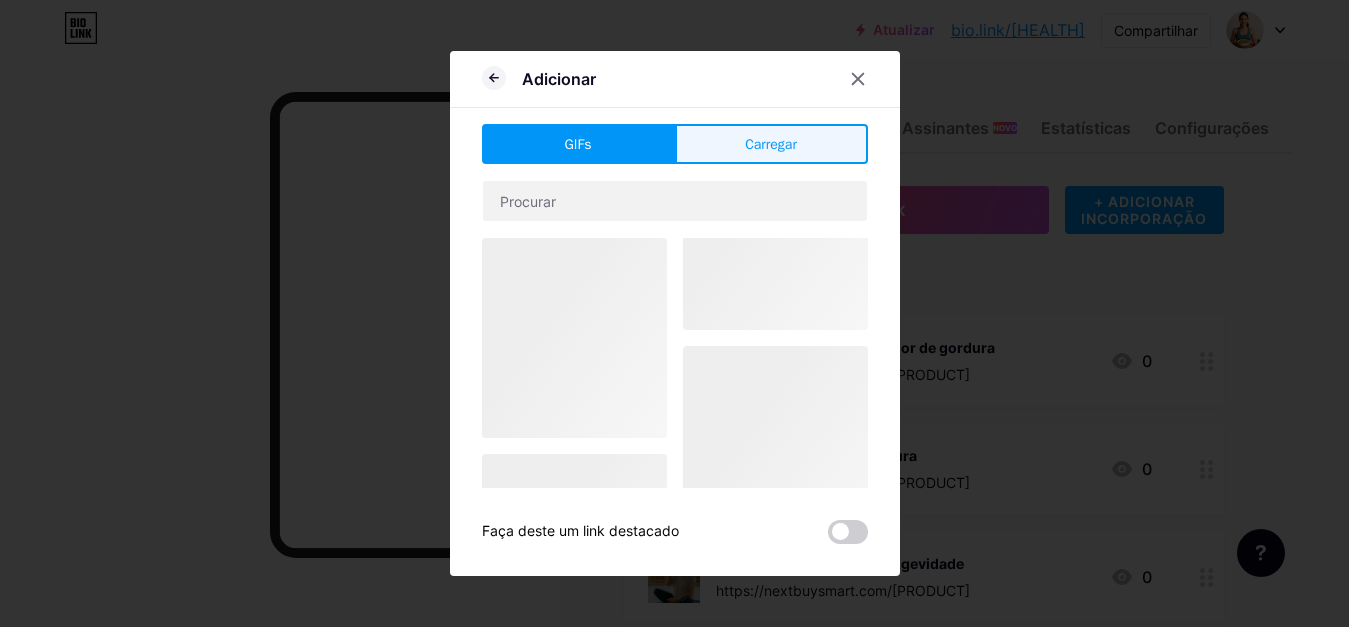 click on "Carregar" at bounding box center (771, 144) 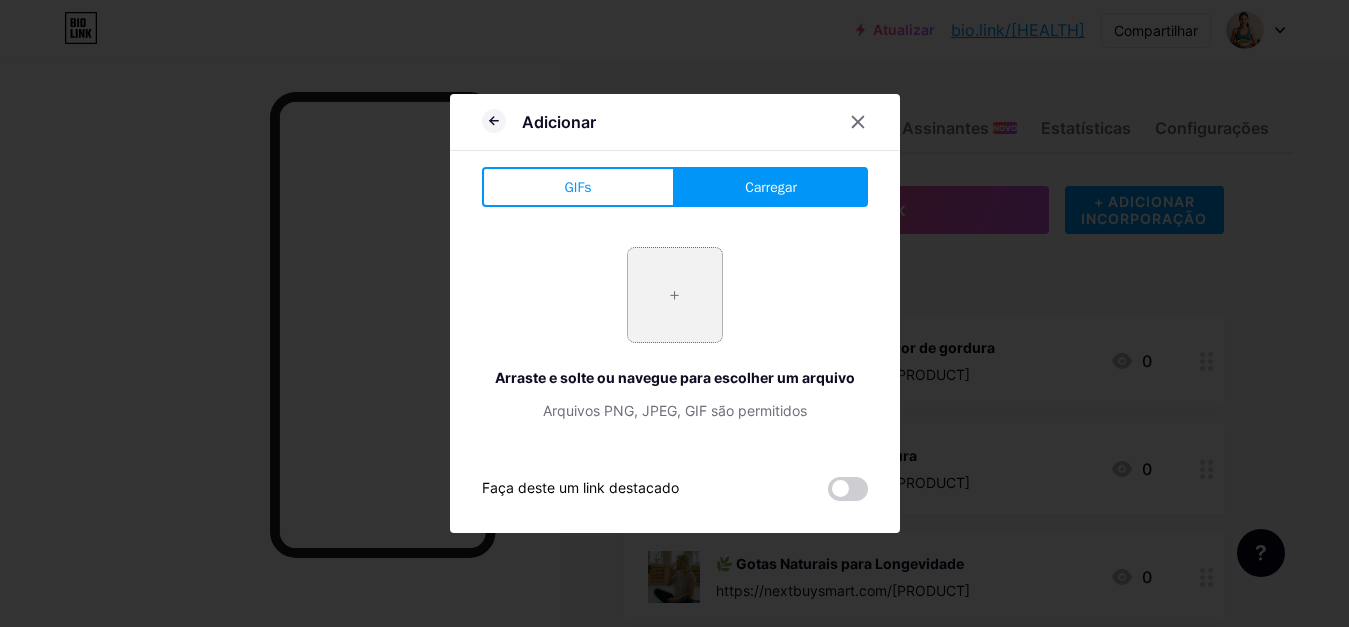 click at bounding box center [675, 295] 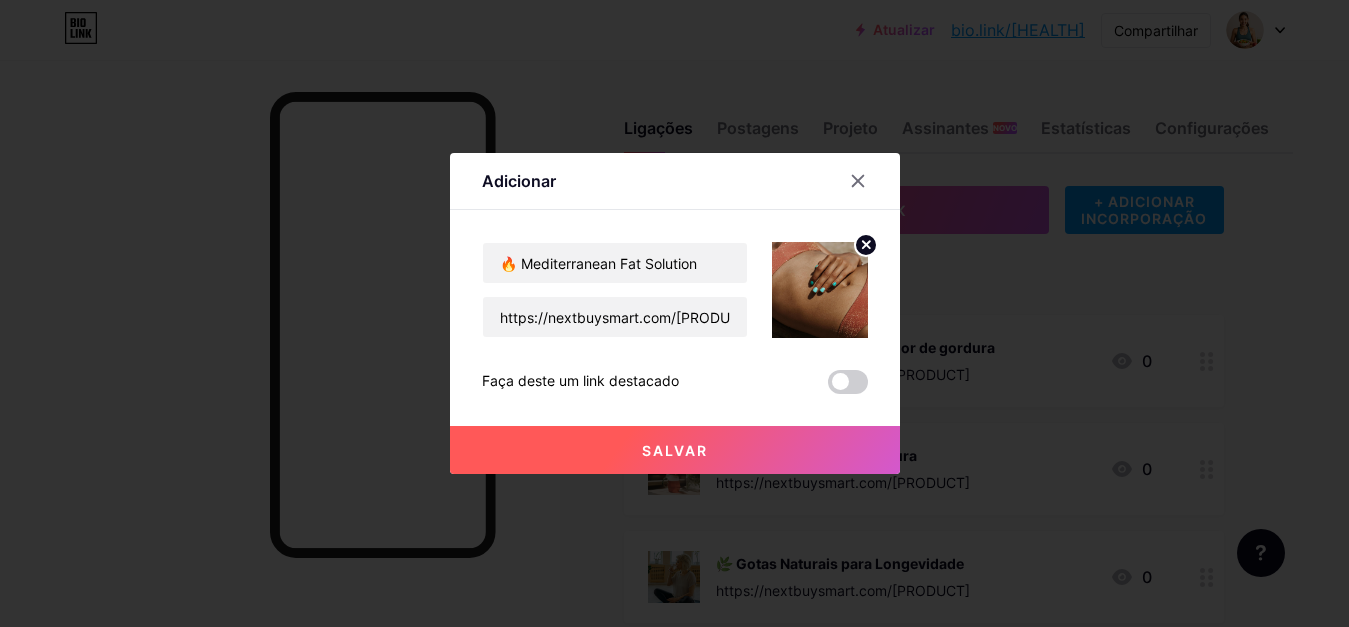 click on "Salvar" at bounding box center [675, 450] 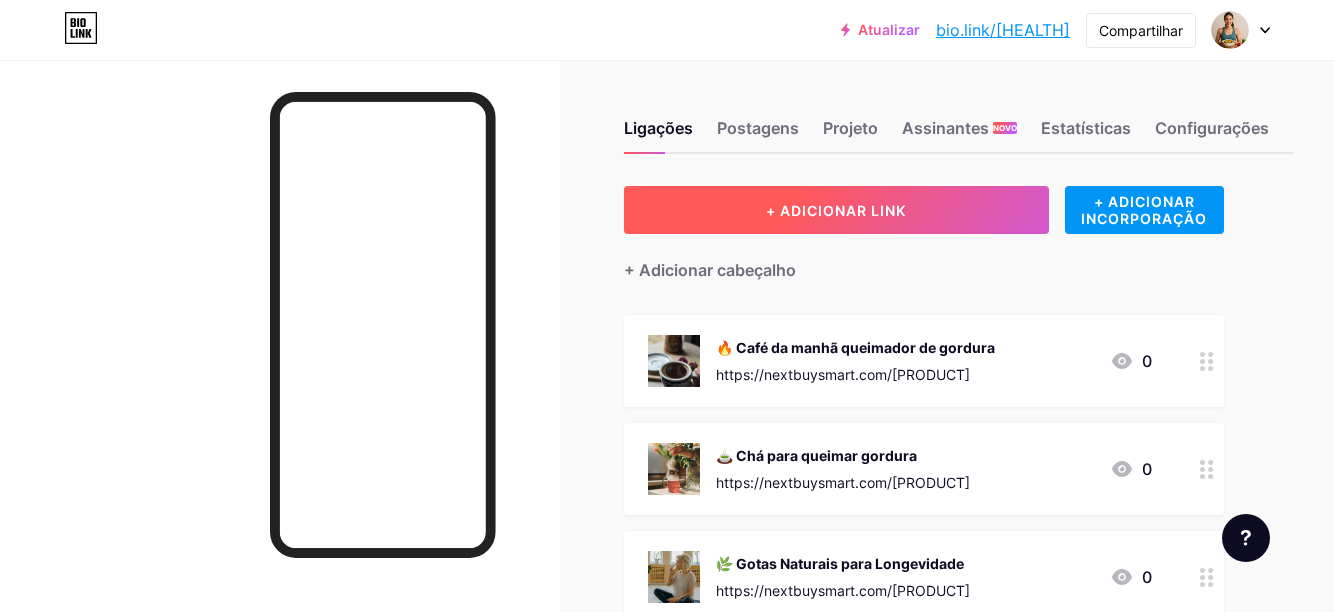 click on "+ ADICIONAR LINK" at bounding box center [836, 210] 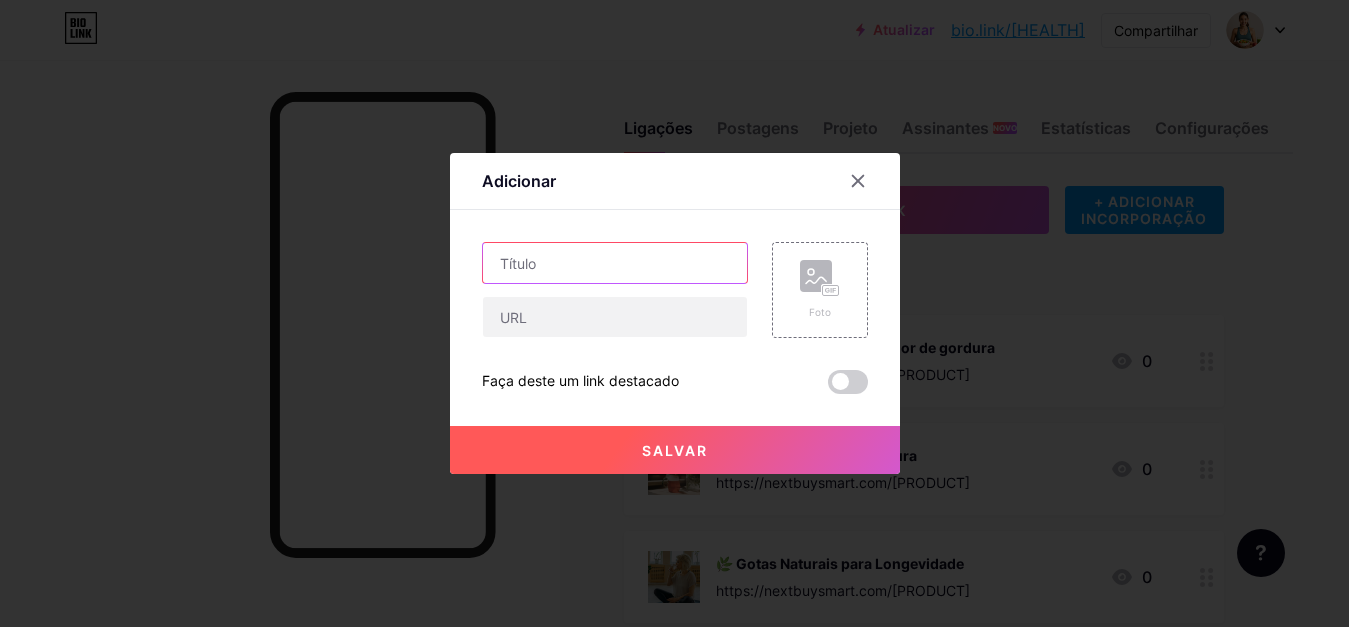 click at bounding box center (615, 263) 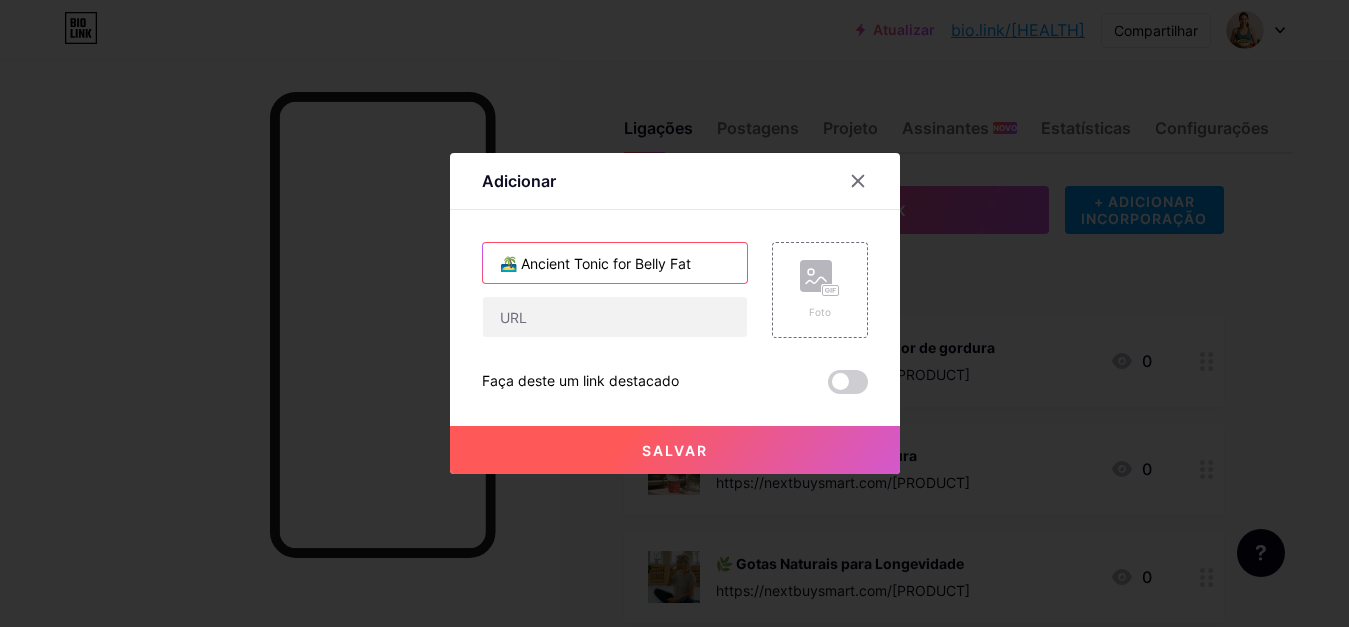 type on "🏝️ Ancient Tonic for Belly Fat" 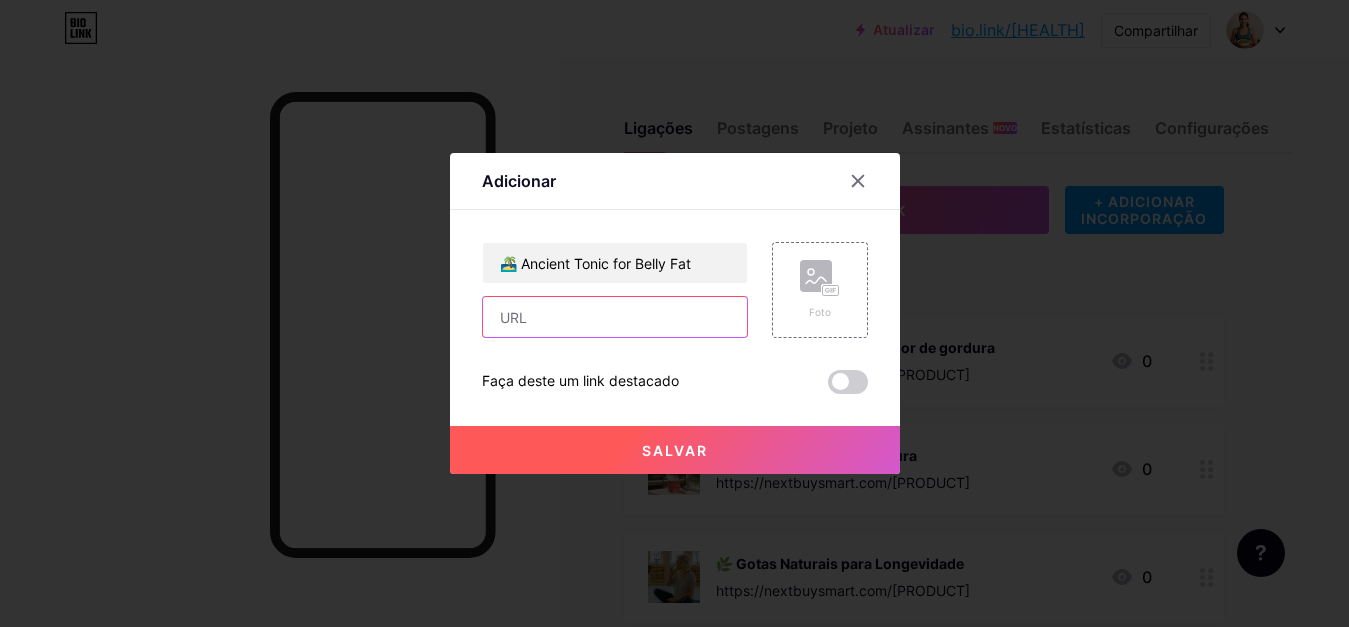 click at bounding box center (615, 317) 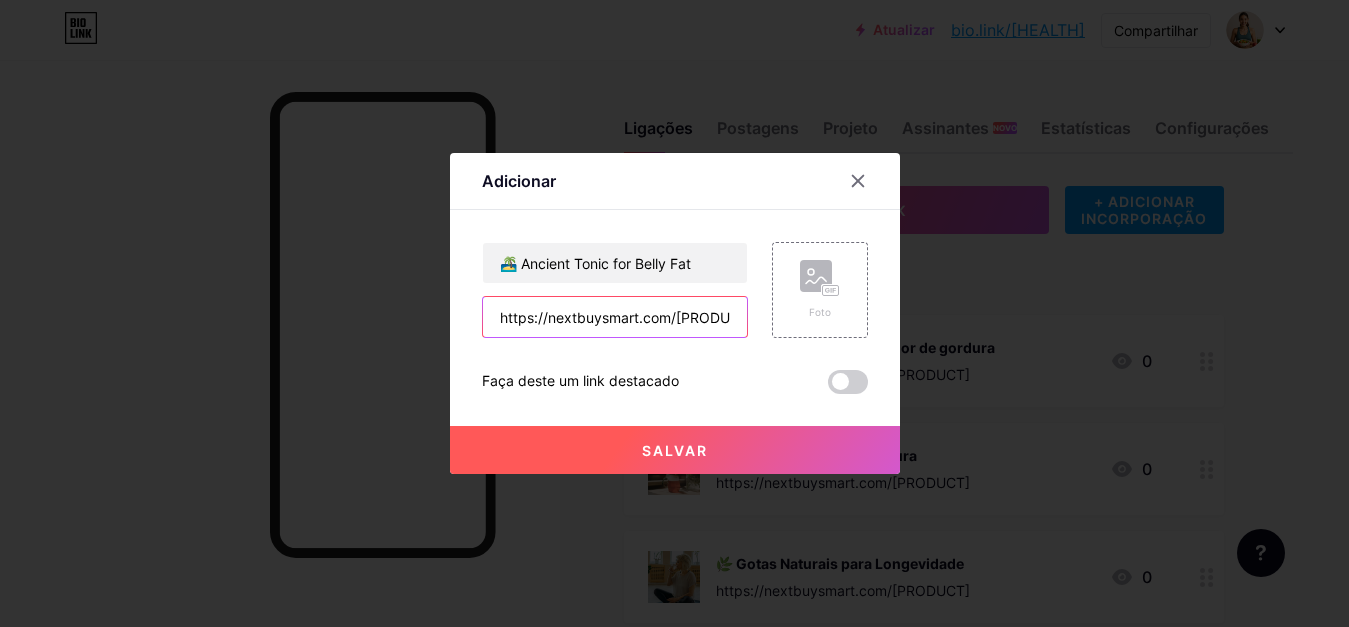 scroll, scrollTop: 0, scrollLeft: 17, axis: horizontal 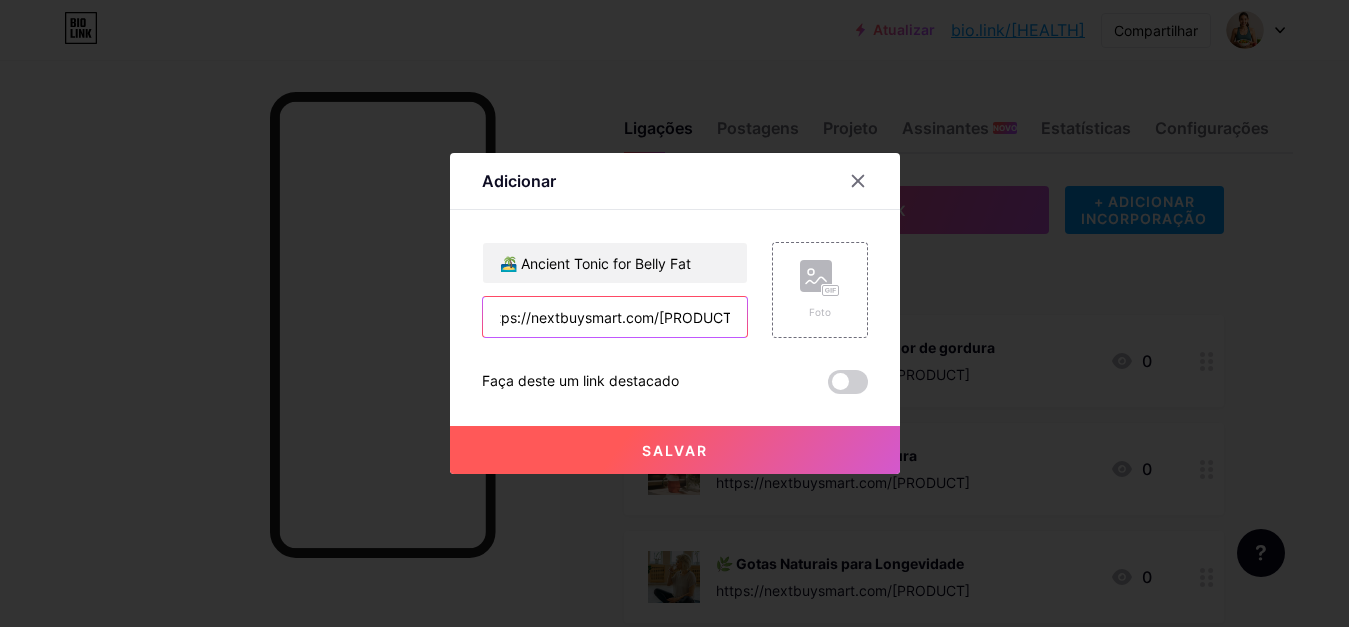 type on "https://nextbuysmart.com/[PRODUCT]" 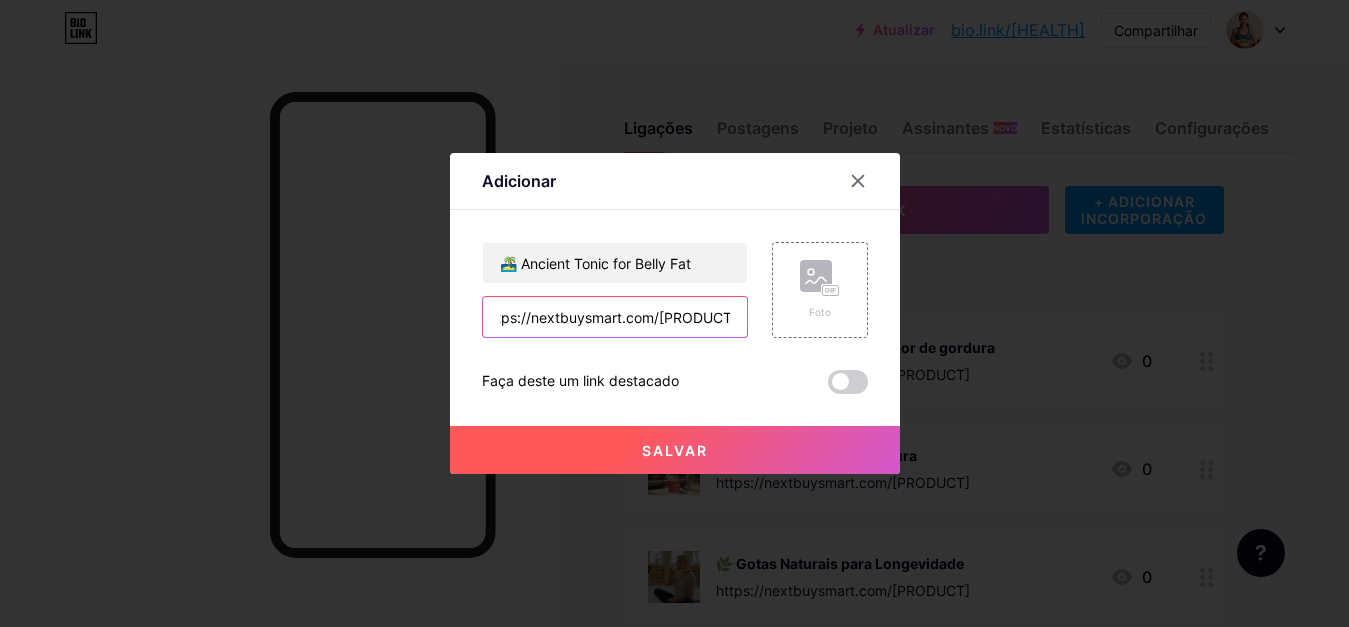 scroll, scrollTop: 0, scrollLeft: 0, axis: both 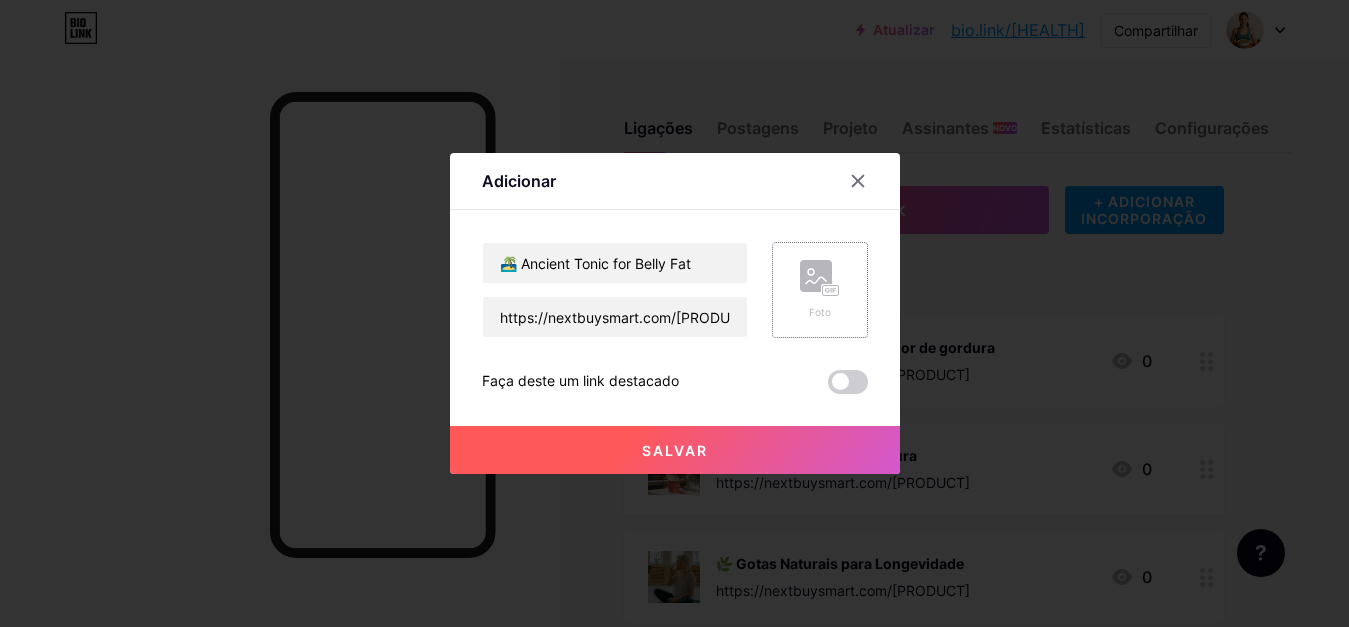 click at bounding box center [816, 276] 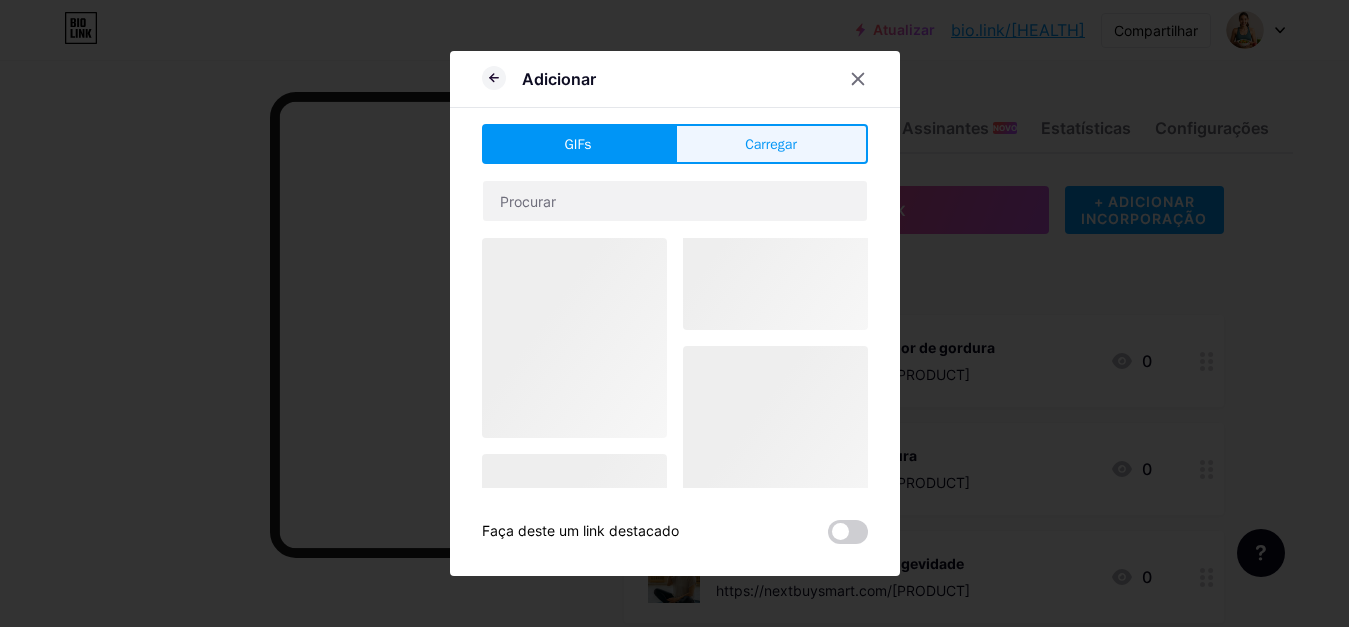 click on "Carregar" at bounding box center [771, 144] 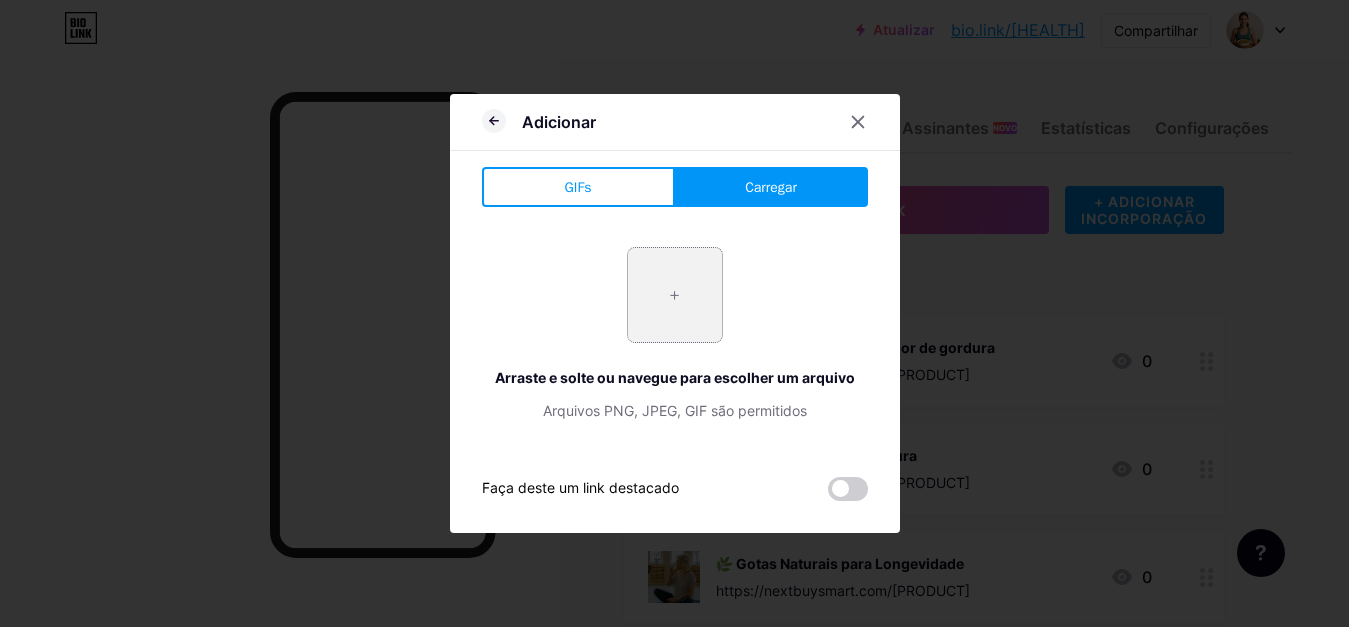 click at bounding box center (675, 295) 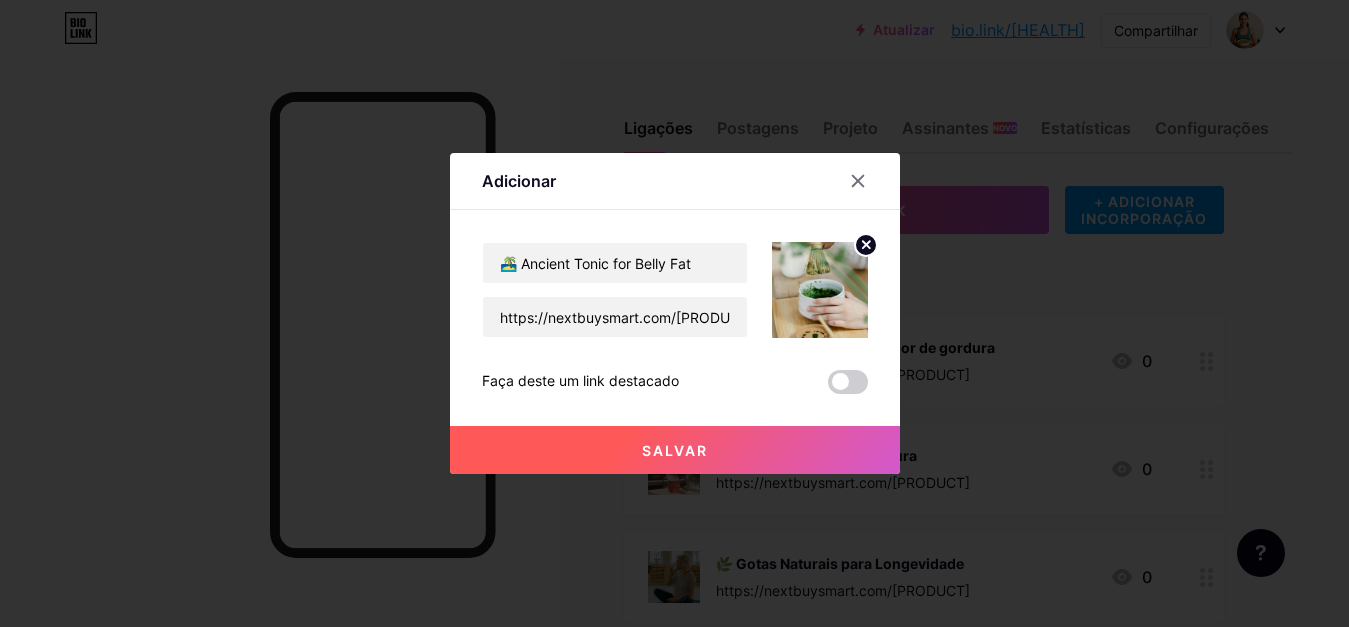 click on "Salvar" at bounding box center (675, 450) 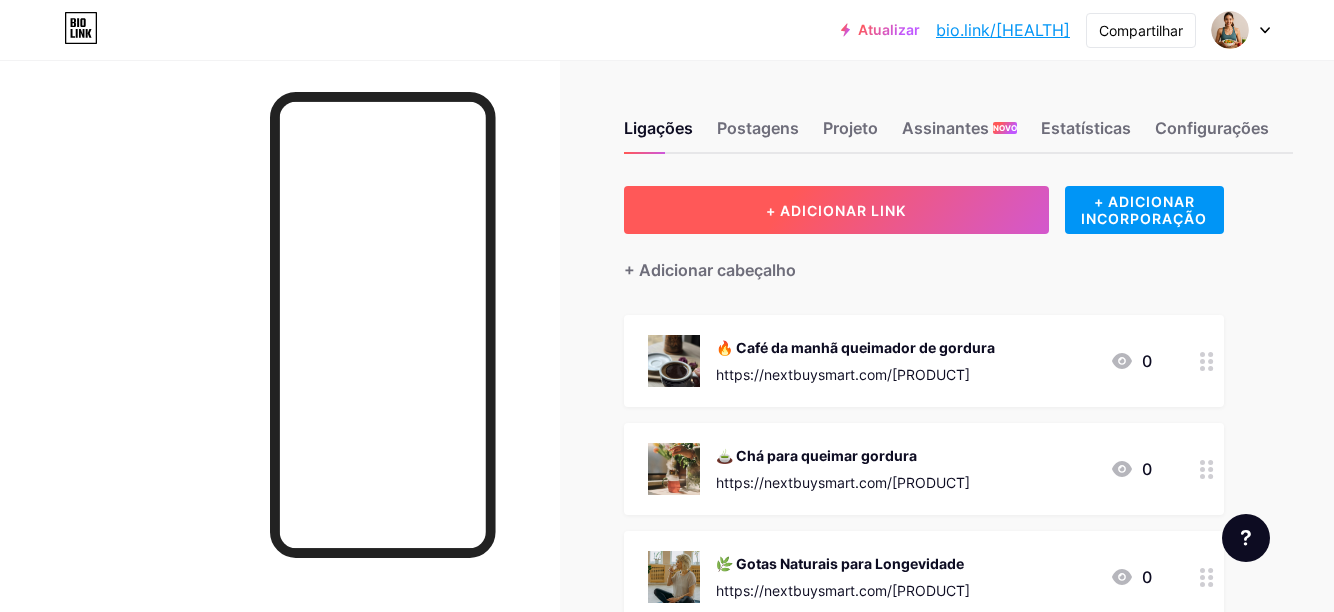 click on "+ ADICIONAR LINK" at bounding box center [836, 210] 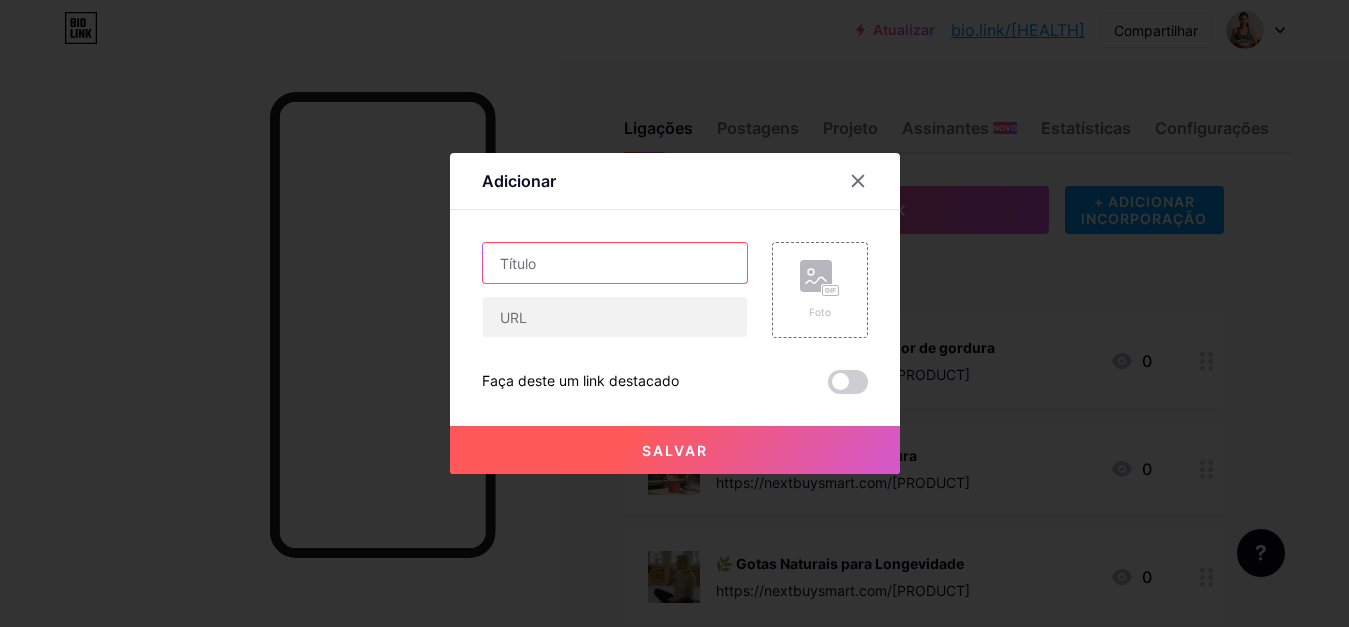 click at bounding box center [615, 263] 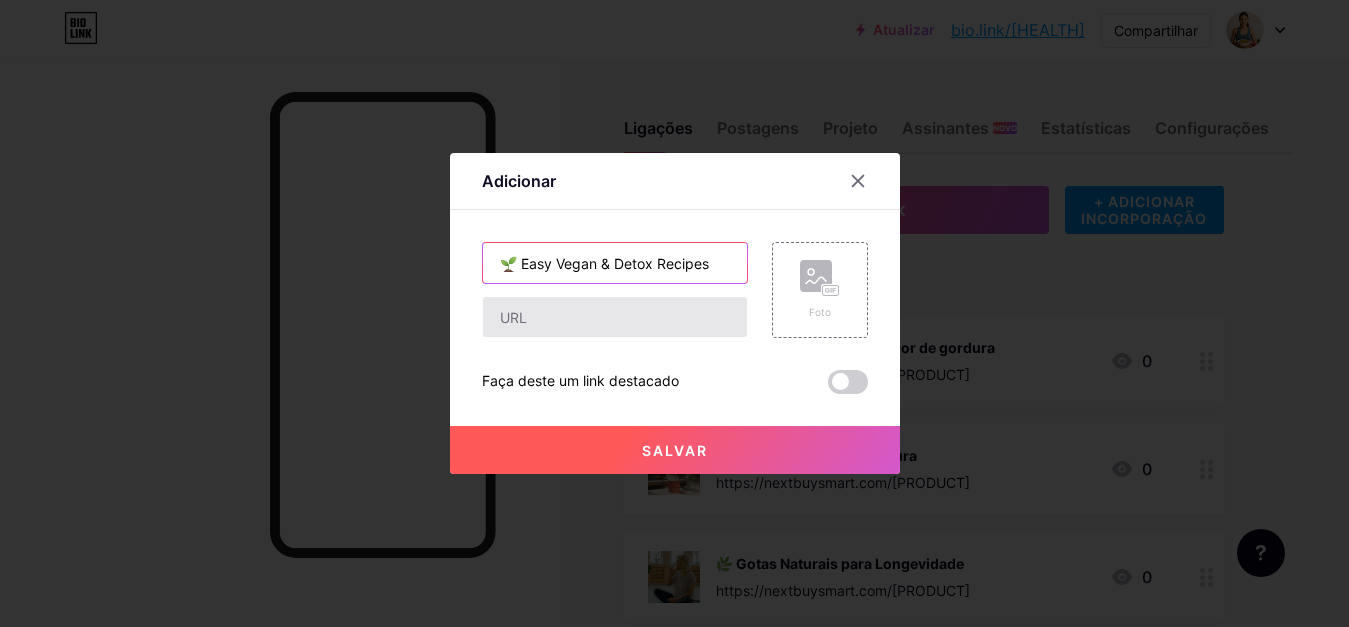 type on "🌱 Easy Vegan & Detox Recipes" 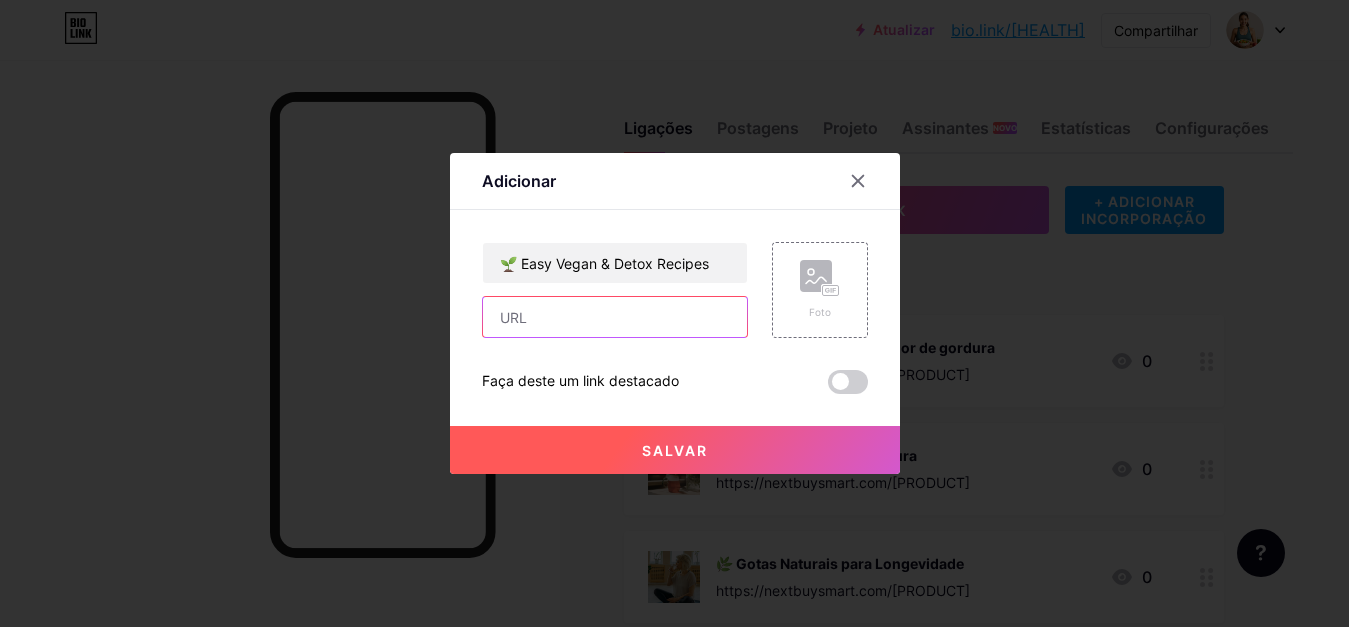 click at bounding box center (615, 317) 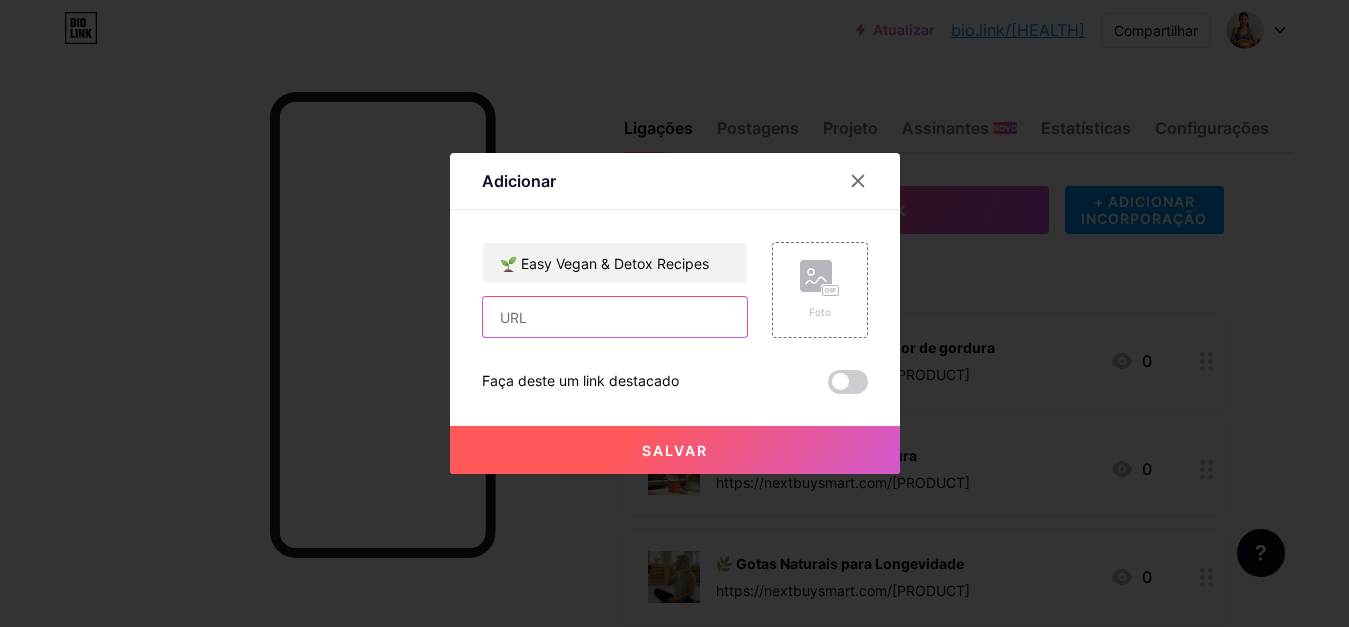 paste on "https://bemestarmulti.com/[PRODUCT]" 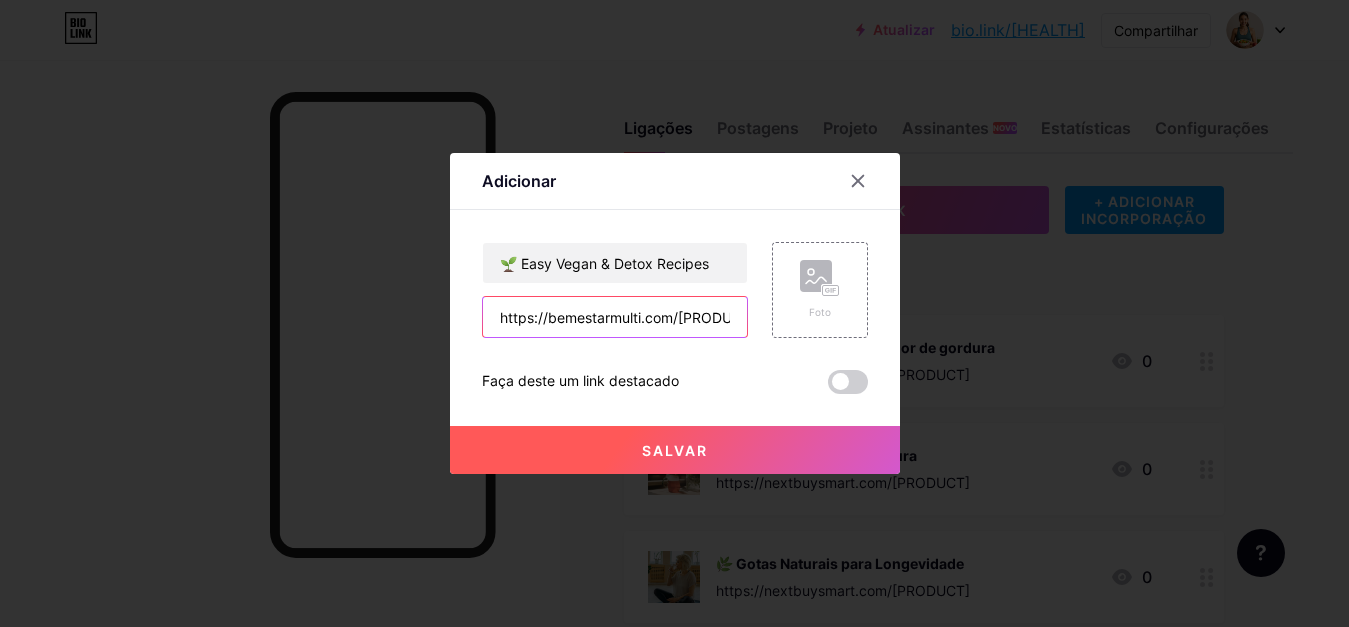 scroll, scrollTop: 0, scrollLeft: 30, axis: horizontal 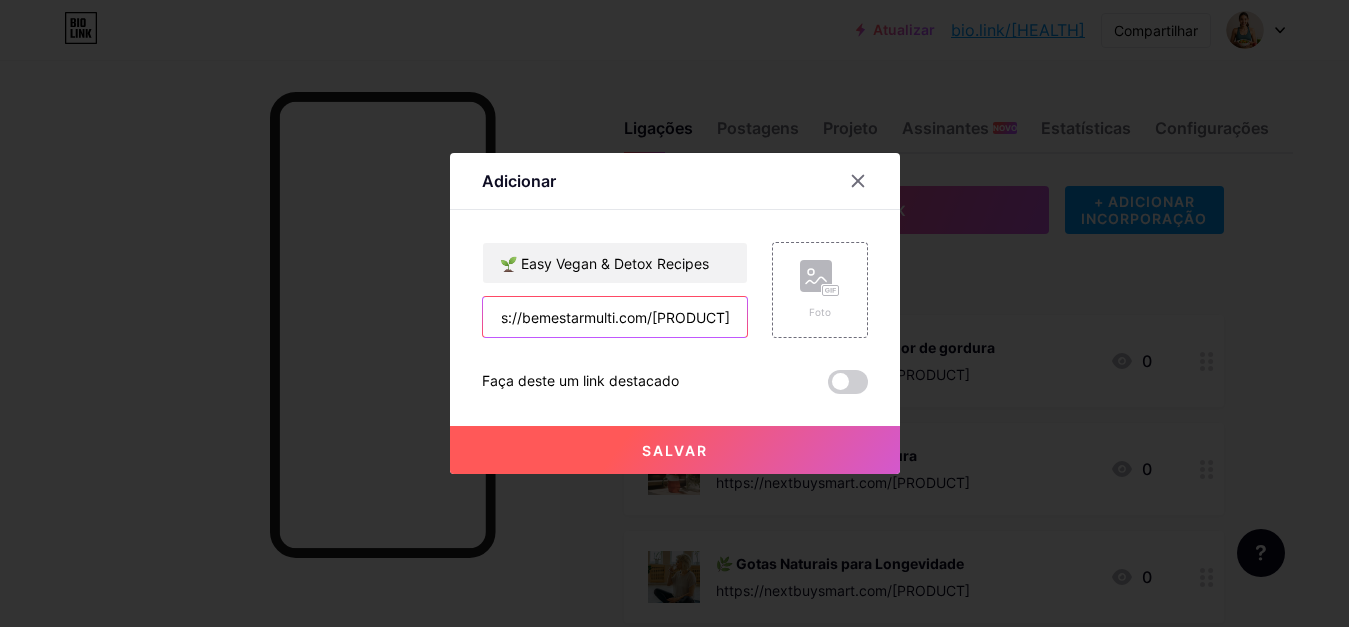 type on "https://bemestarmulti.com/[PRODUCT]" 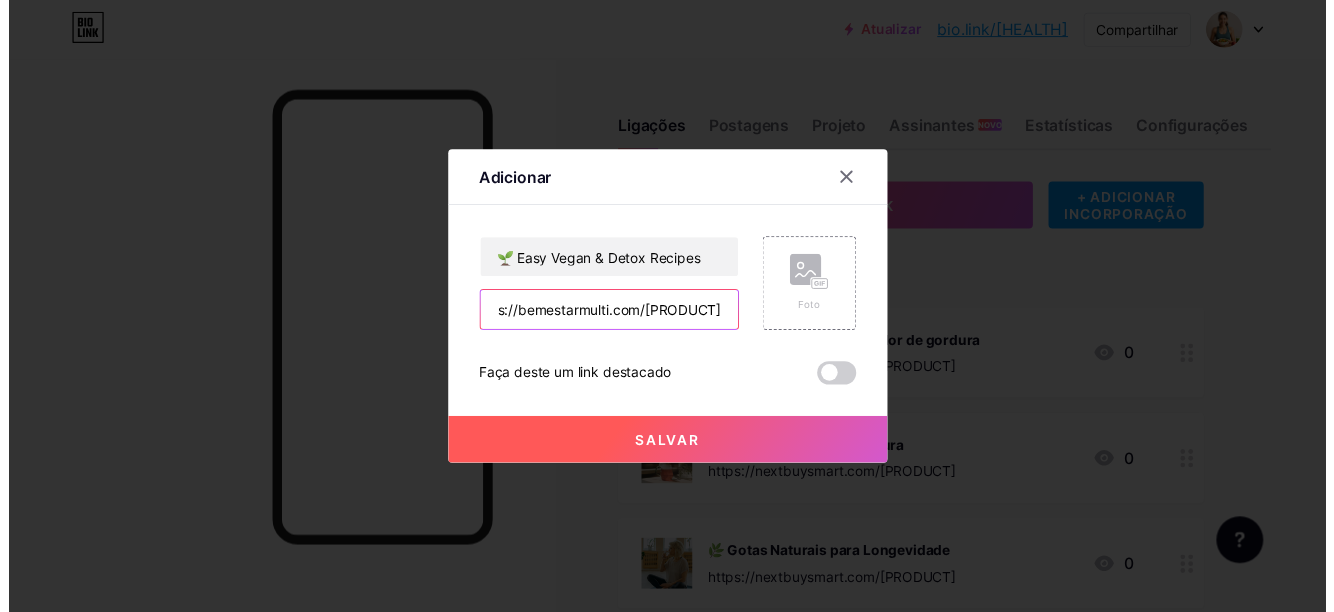 scroll, scrollTop: 0, scrollLeft: 0, axis: both 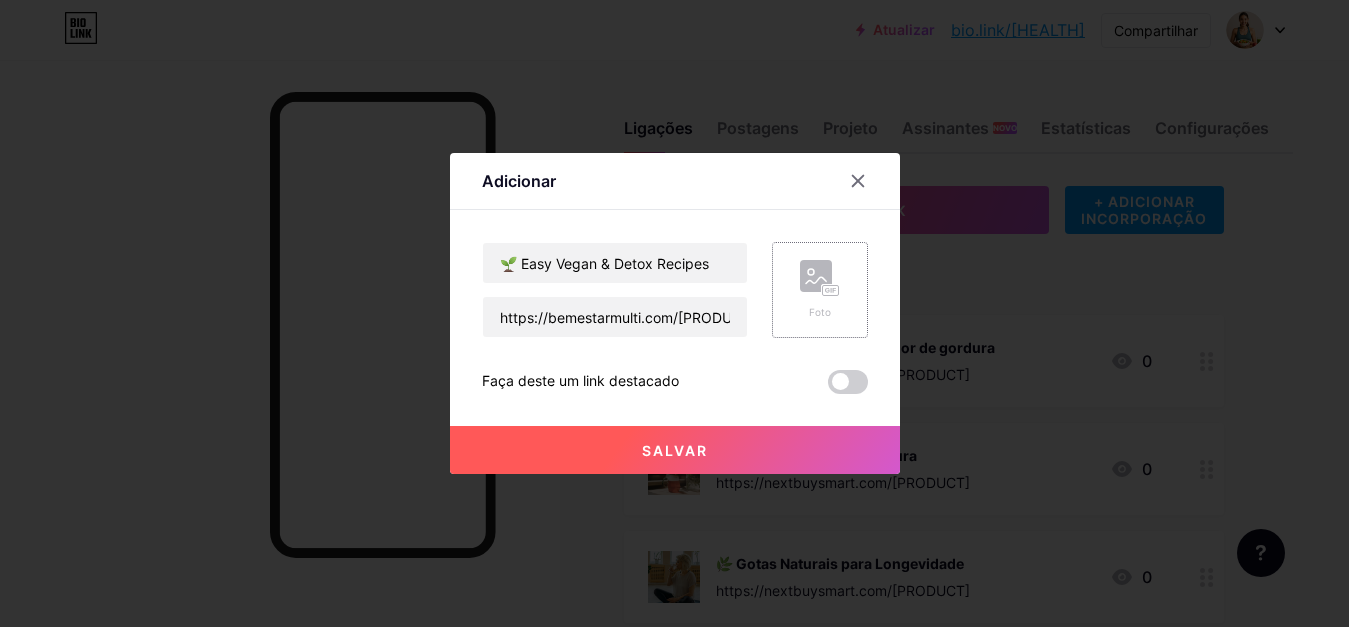click at bounding box center (816, 276) 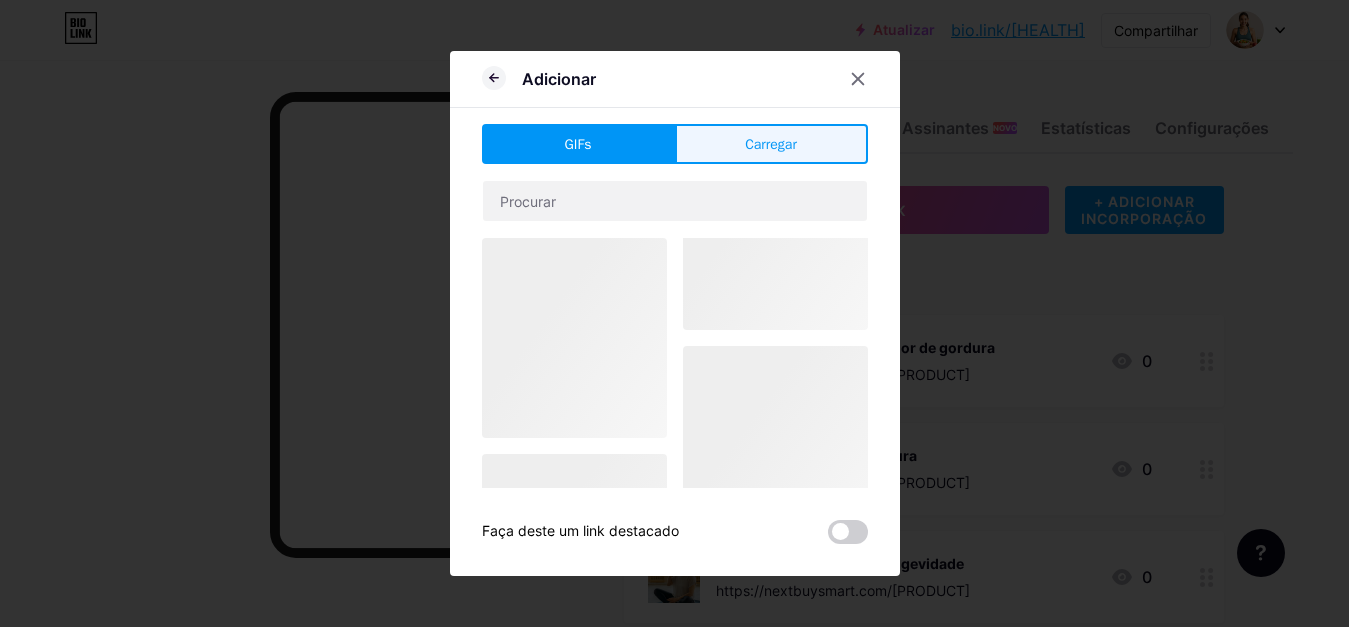 click on "Carregar" at bounding box center (771, 144) 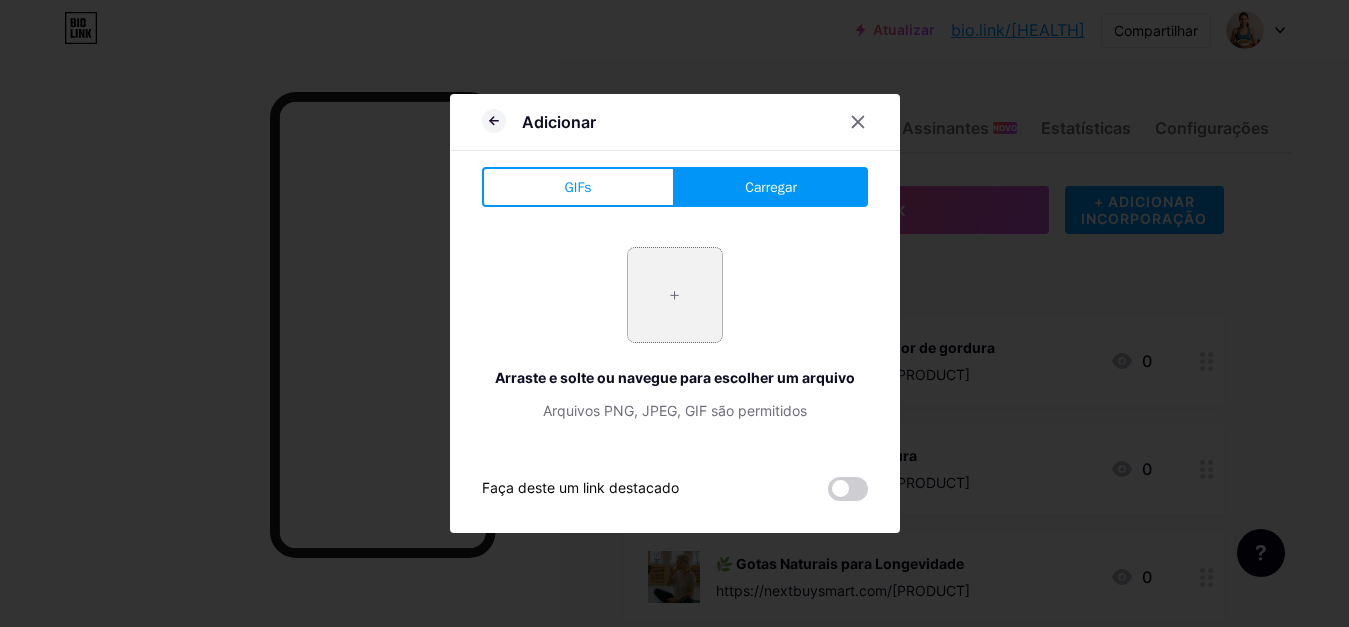 click at bounding box center (675, 295) 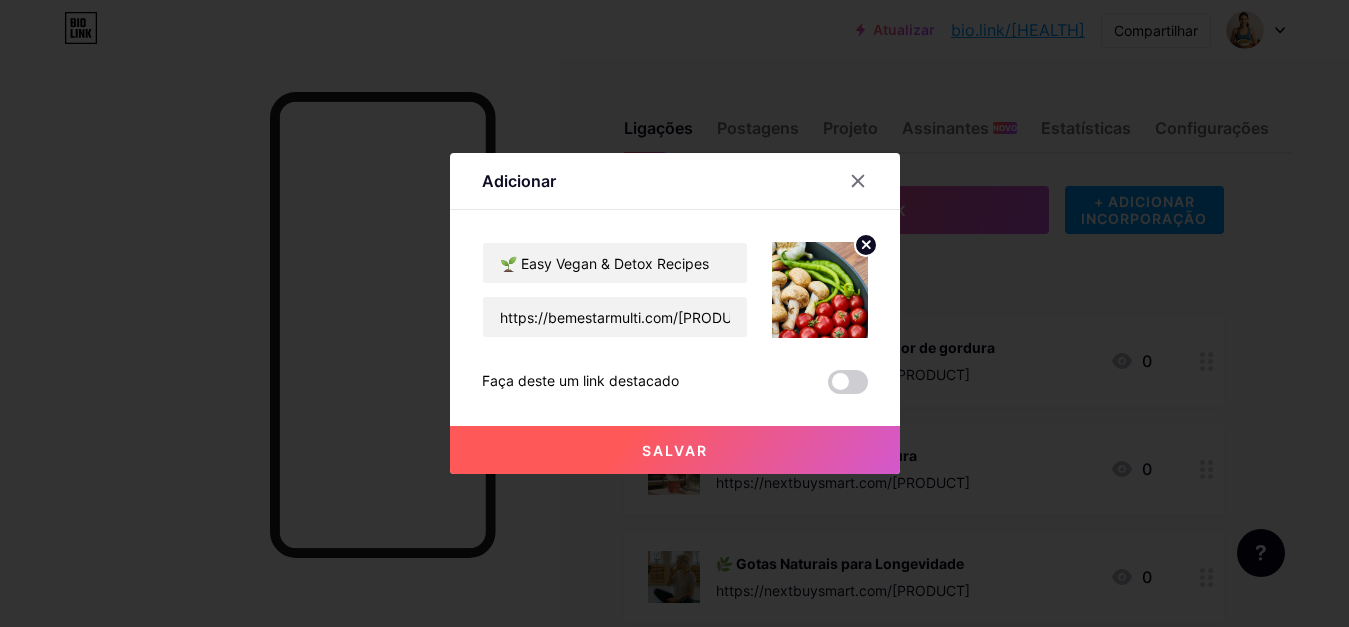 click on "Salvar" at bounding box center [675, 450] 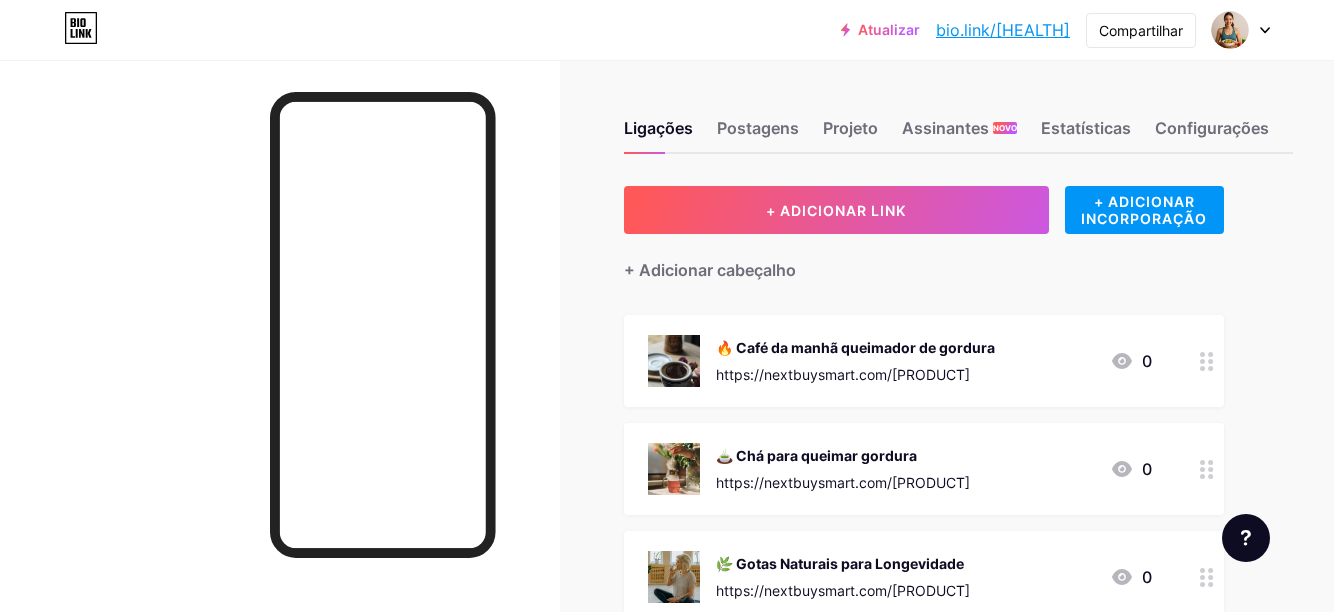click on "Ligações
Postagens
Projeto
Assinantes
NOVO
Estatísticas
Configurações       + ADICIONAR LINK     + ADICIONAR INCORPORAÇÃO
+ Adicionar cabeçalho
🔥 Café da manhã queimador de gordura
https://nextbuysmart.com/java-burn
0
🍵 Chá para queimar gordura
https://nextbuysmart.com/tea-burn
0
🌿 Gotas Naturais para Longevidade
https://nextbuysmart.com/eden-longevitty
0
🔥 Solução Mediterrânea para Gordura
https://nextbuysmart.com/liv-pure
0
🏝️ Tônico antigo para gordura abdominal
https://nextbuysmart.com/belly-tonic" at bounding box center (688, 681) 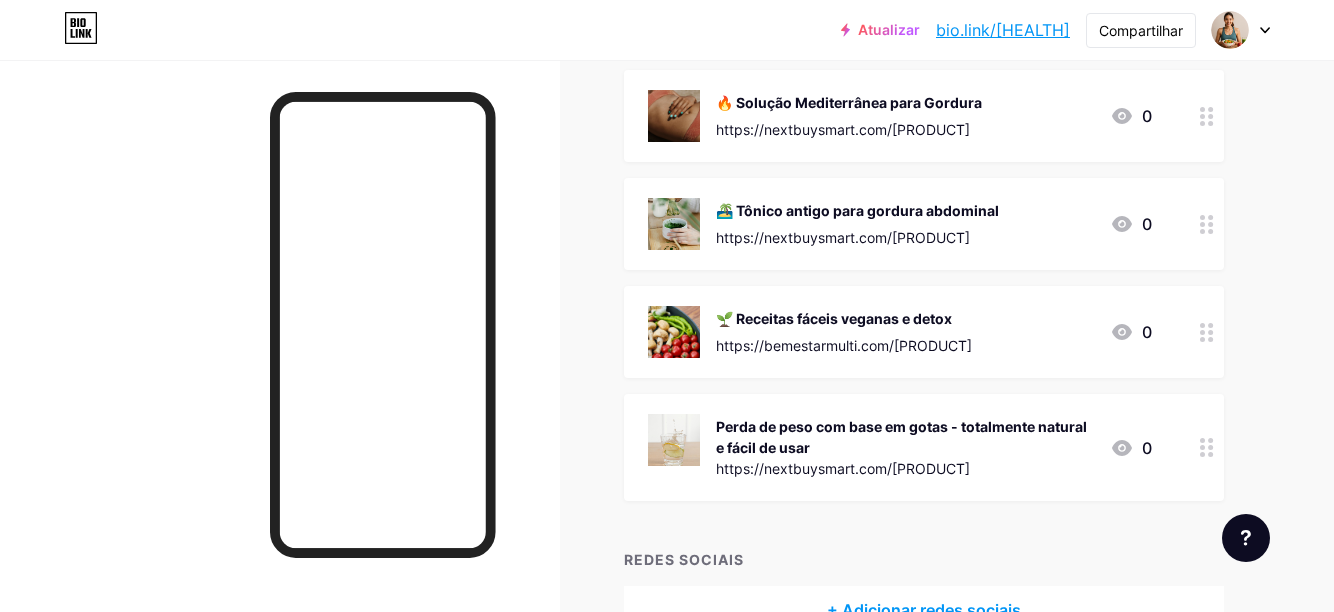 scroll, scrollTop: 600, scrollLeft: 0, axis: vertical 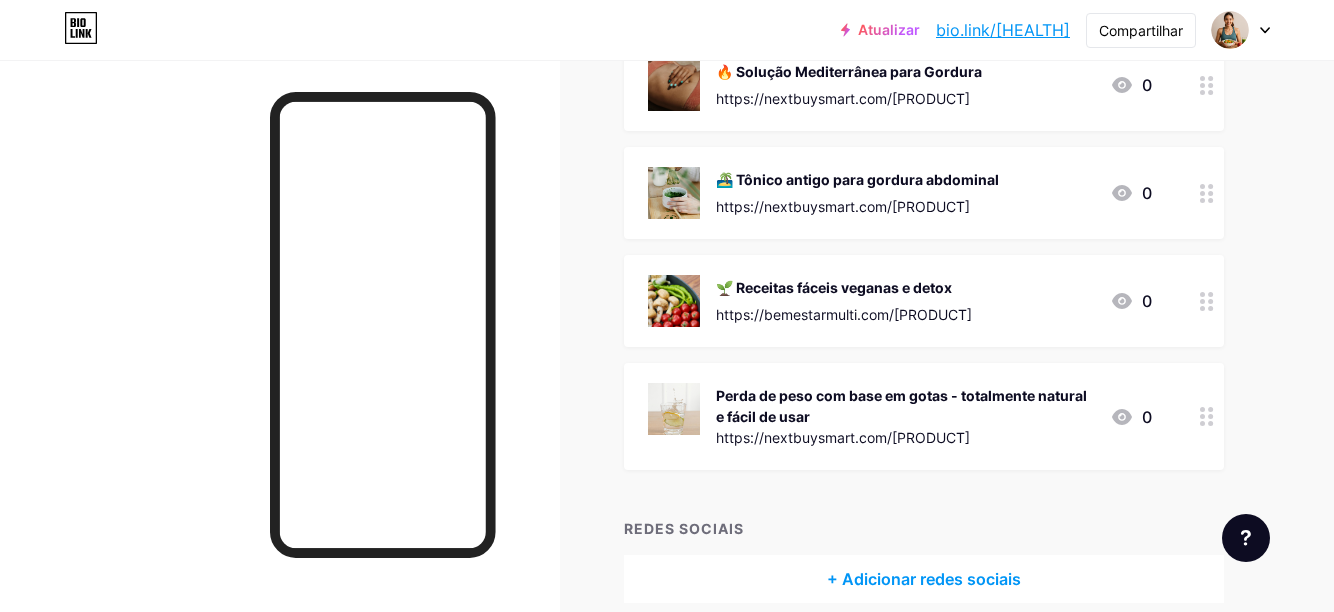 click on "Ligações
Postagens
Projeto
Assinantes
NOVO
Estatísticas
Configurações       + ADICIONAR LINK     + ADICIONAR INCORPORAÇÃO
+ Adicionar cabeçalho
🔥 Café da manhã queimador de gordura
https://nextbuysmart.com/java-burn
0
🍵 Chá para queimar gordura
https://nextbuysmart.com/tea-burn
0
🌿 Gotas Naturais para Longevidade
https://nextbuysmart.com/eden-longevitty
0
🔥 Solução Mediterrânea para Gordura
https://nextbuysmart.com/liv-pure
0
🏝️ Tônico antigo para gordura abdominal
https://nextbuysmart.com/belly-tonic" at bounding box center (688, 81) 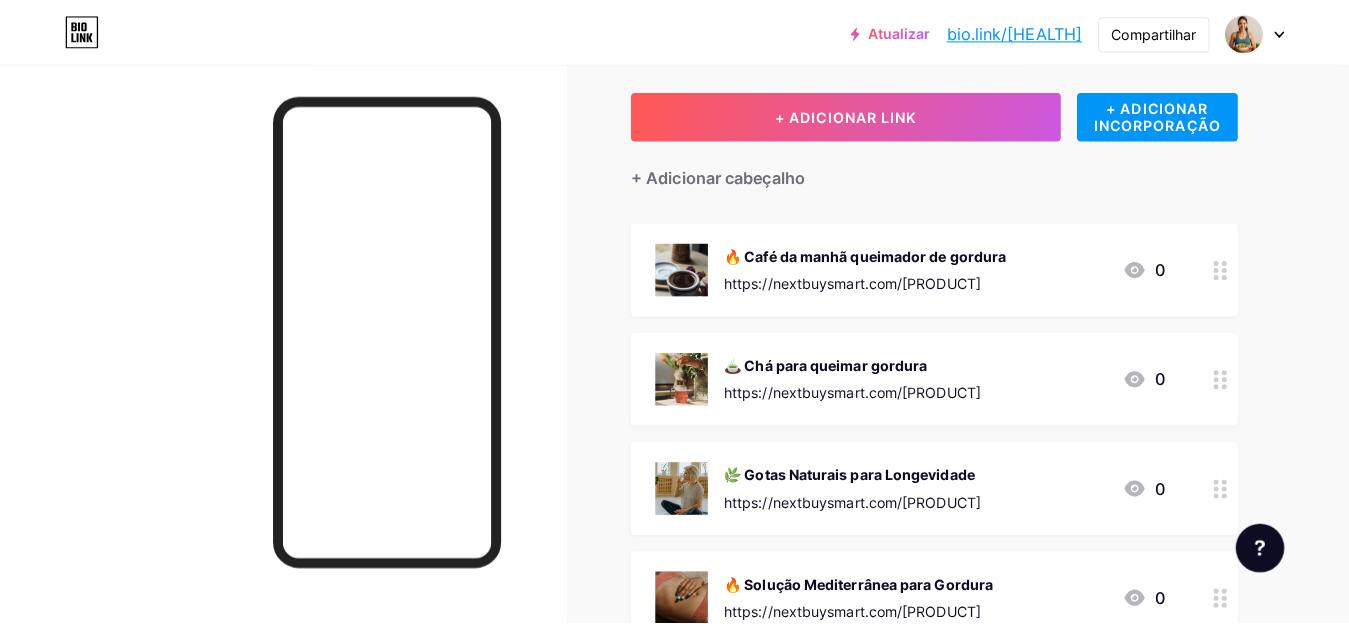 scroll, scrollTop: 0, scrollLeft: 0, axis: both 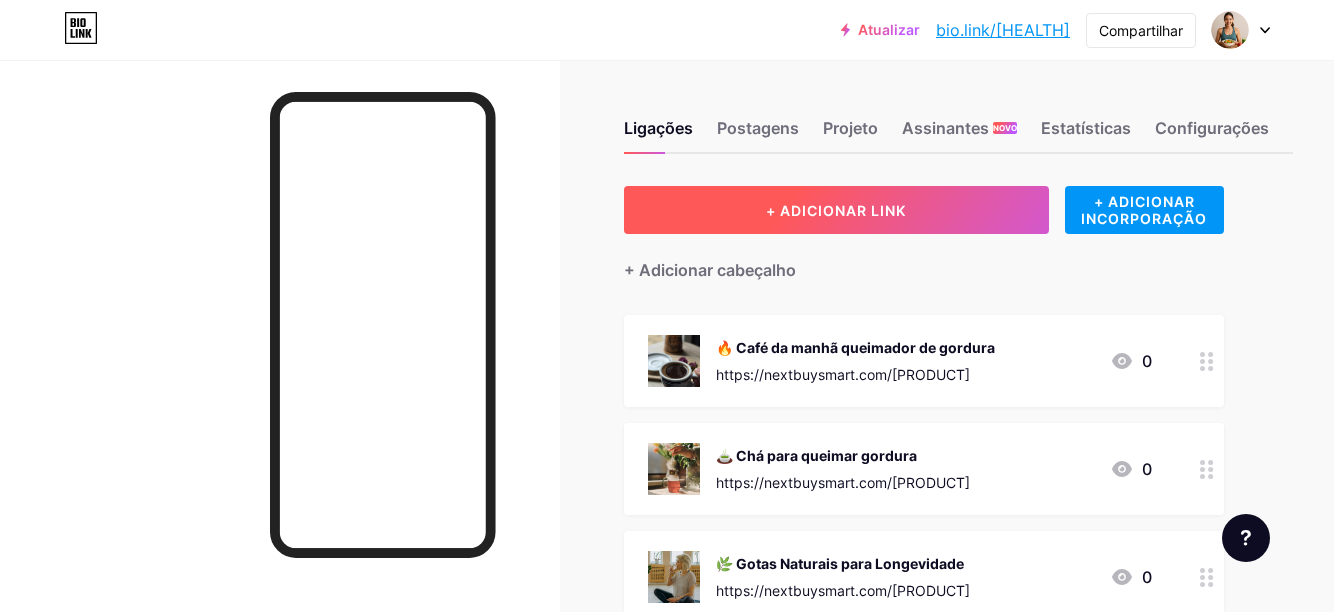 click on "+ ADICIONAR LINK" at bounding box center (836, 210) 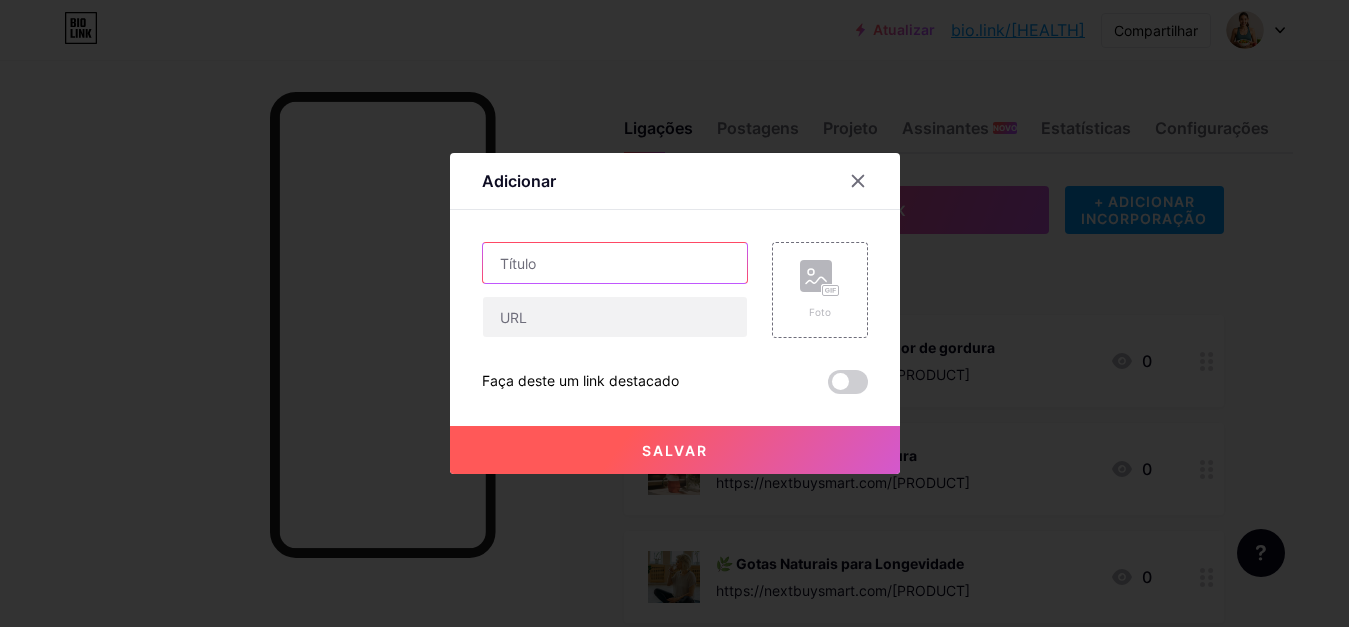 click at bounding box center [615, 263] 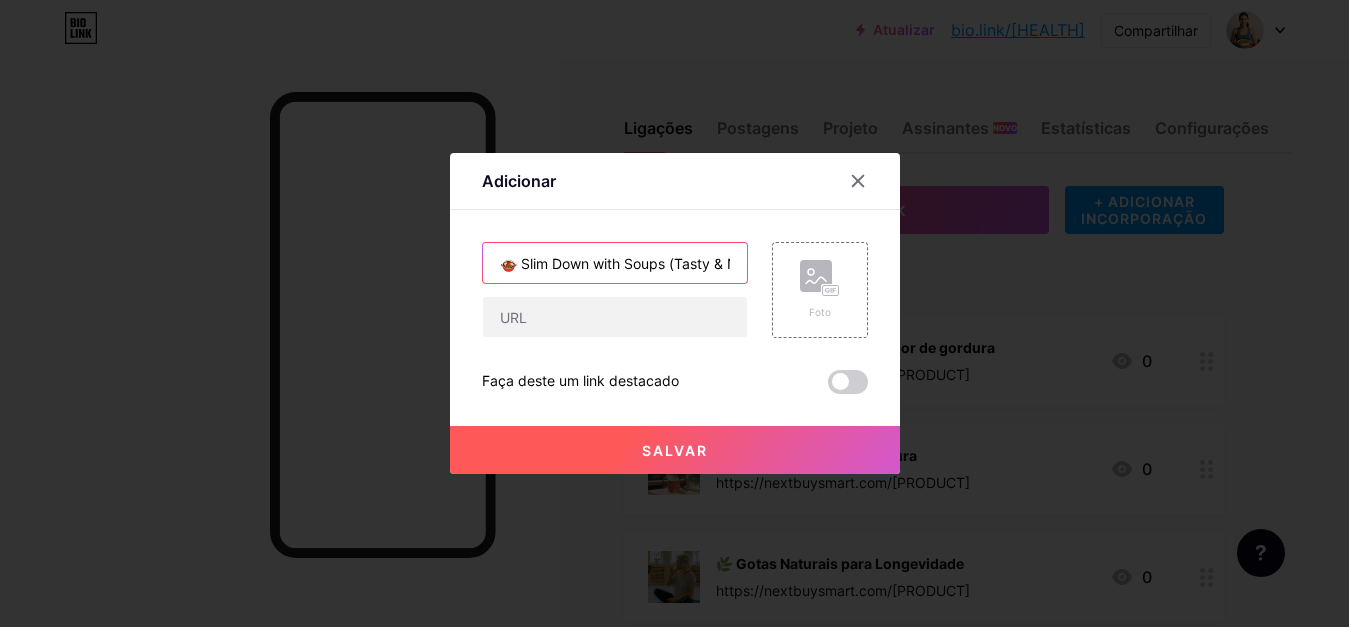 scroll, scrollTop: 0, scrollLeft: 54, axis: horizontal 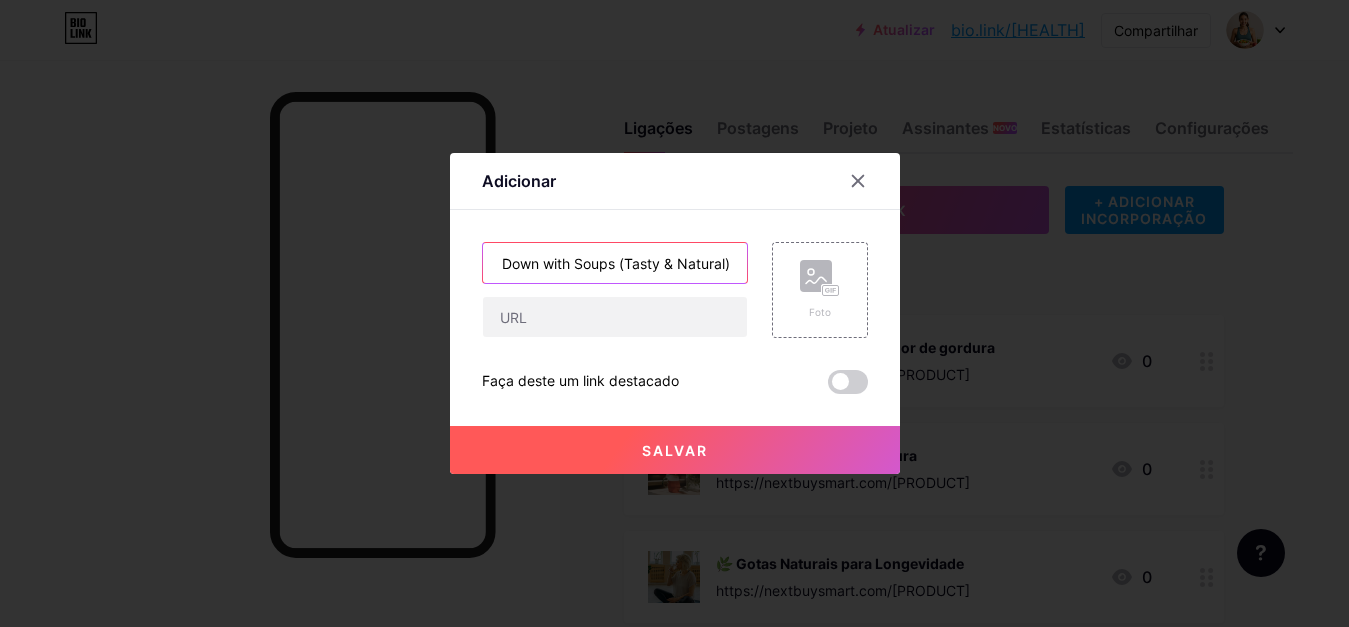 type on "🍲 Slim Down with Soups (Tasty & Natural)" 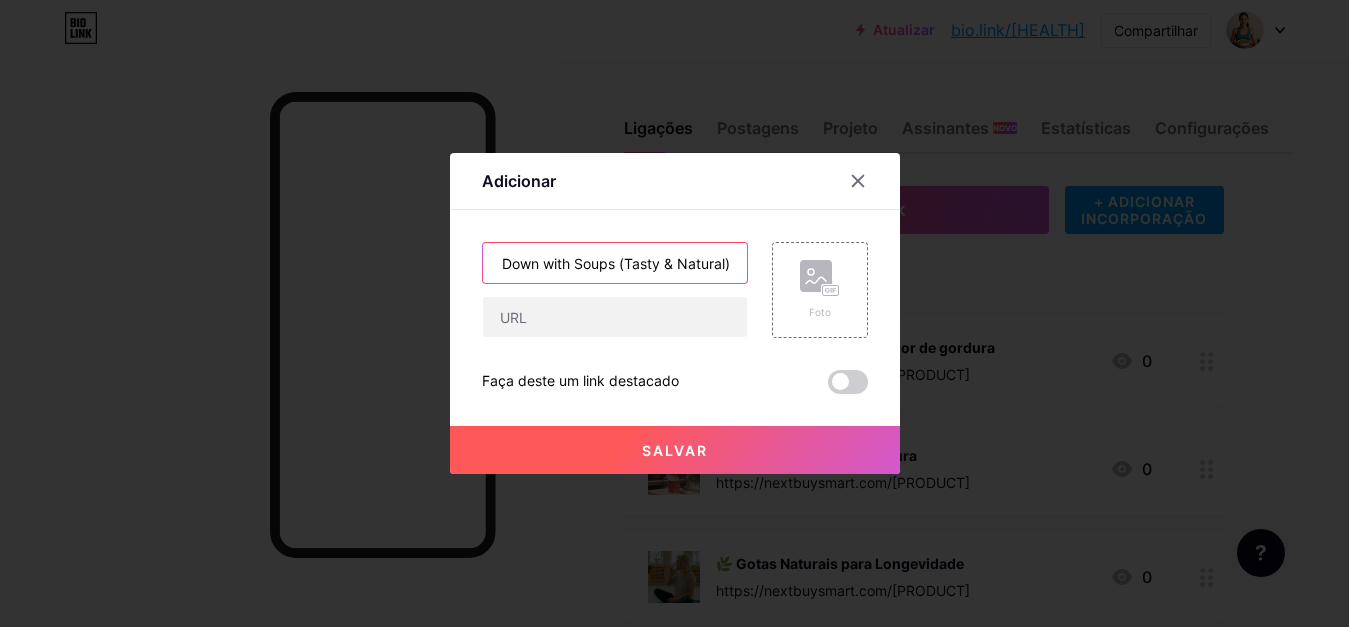 scroll, scrollTop: 0, scrollLeft: 0, axis: both 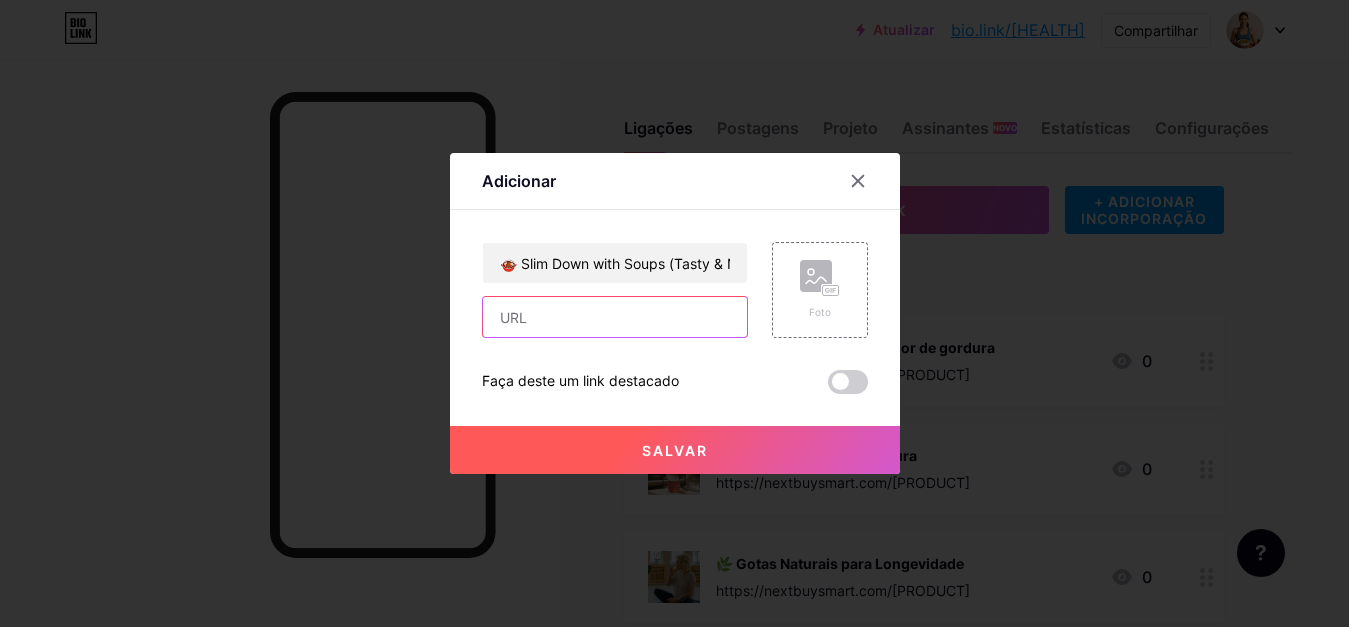 click at bounding box center [615, 317] 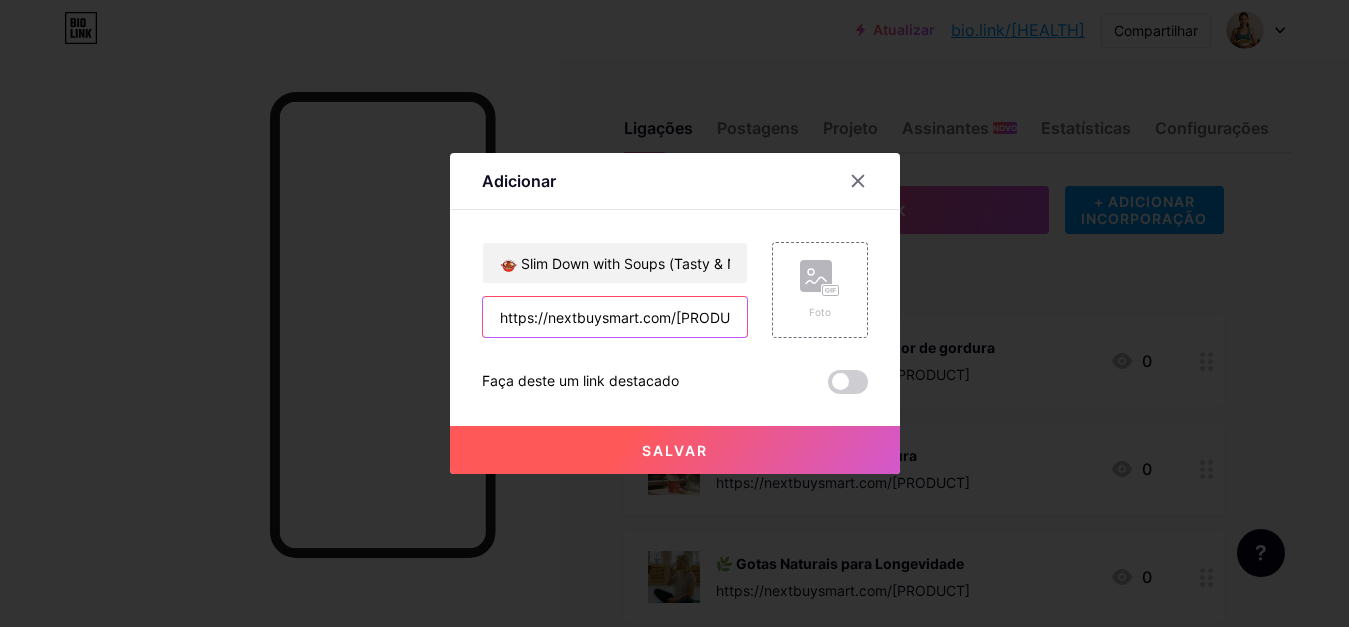 scroll, scrollTop: 0, scrollLeft: 26, axis: horizontal 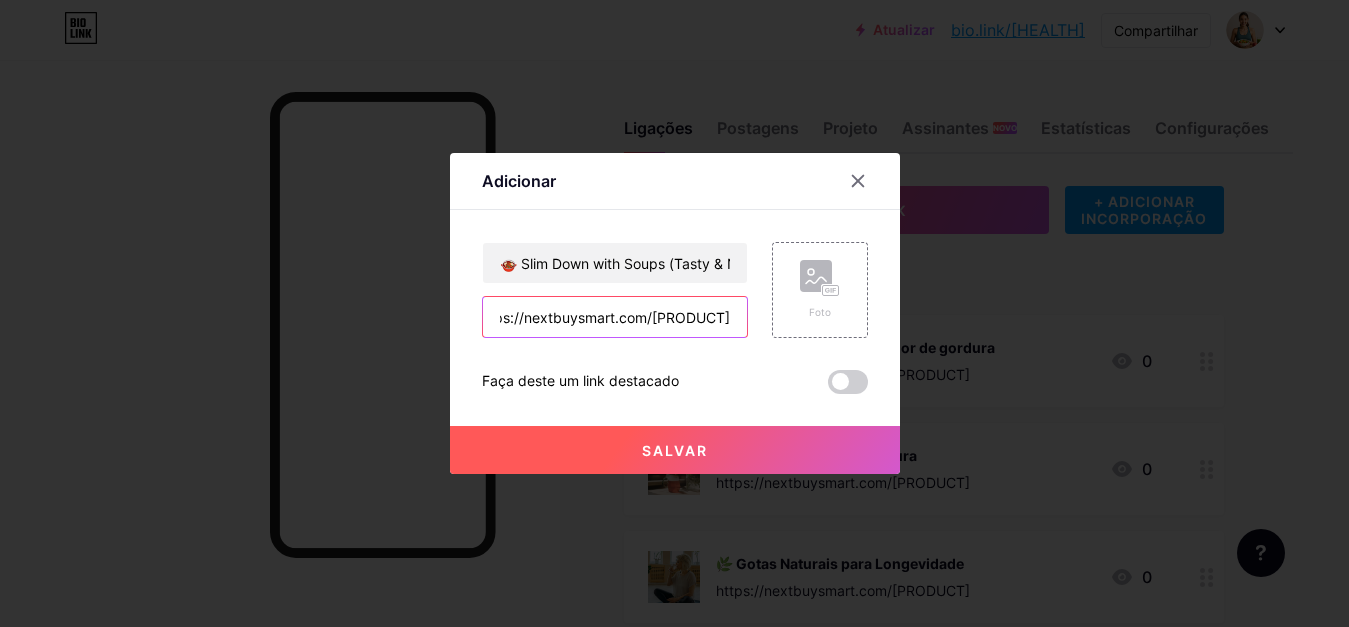 type on "https://nextbuysmart.com/[PRODUCT]" 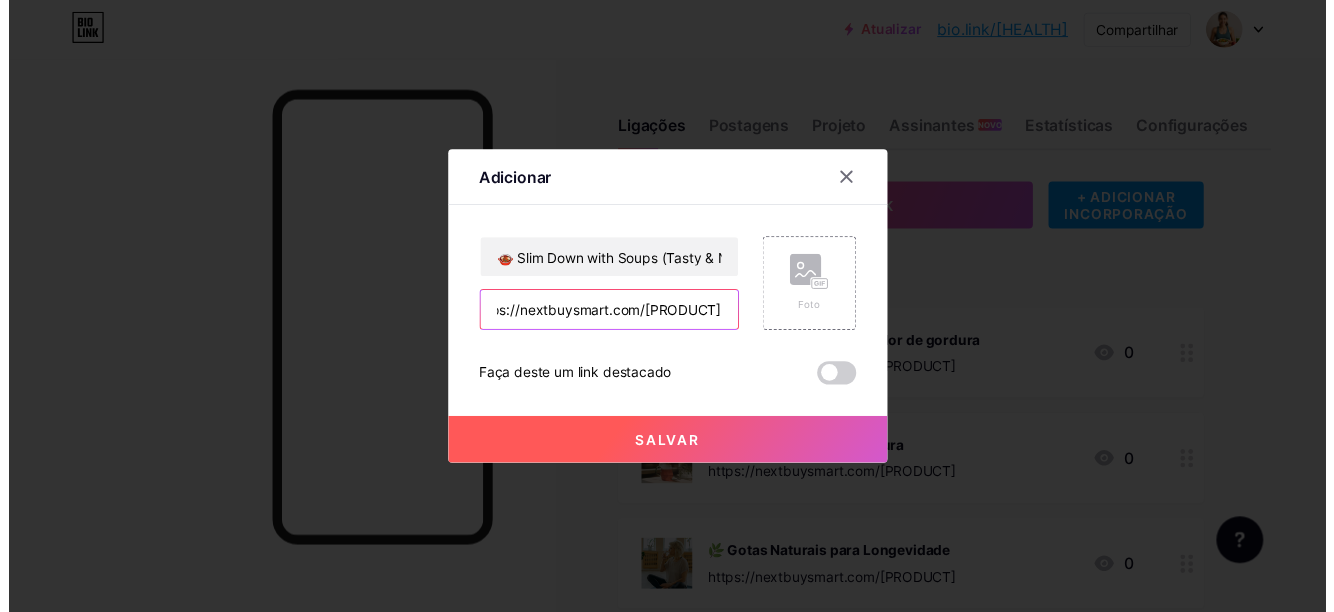 scroll, scrollTop: 0, scrollLeft: 0, axis: both 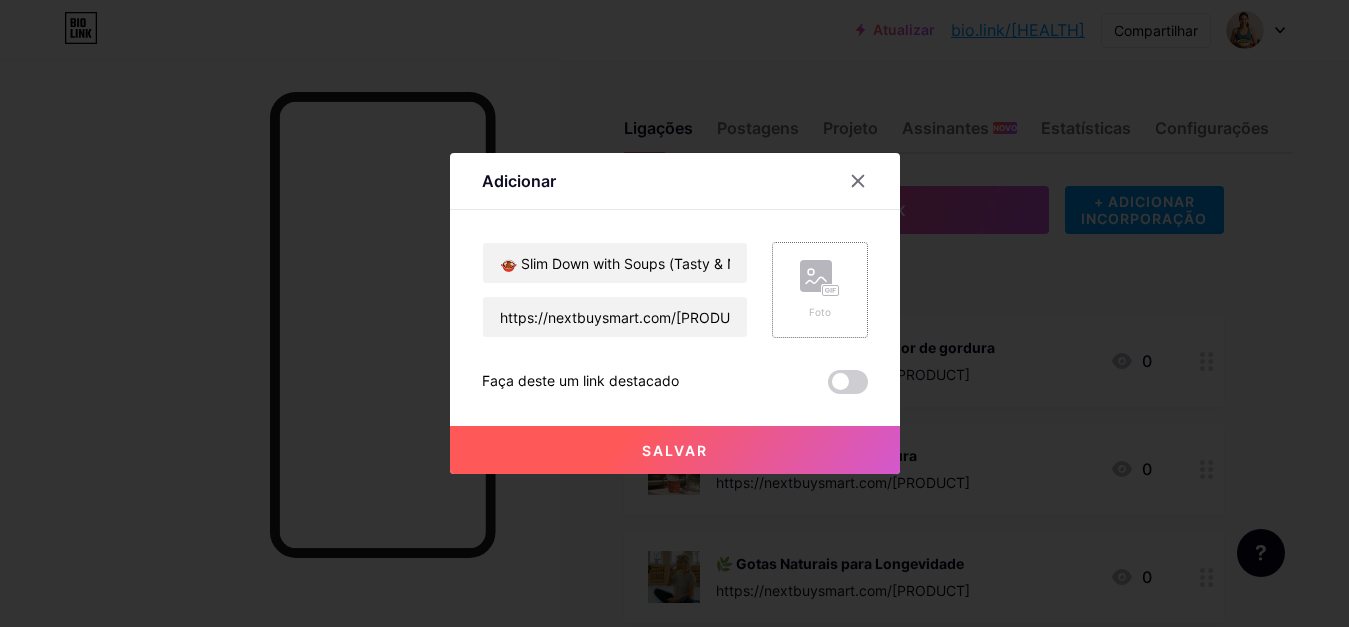 click at bounding box center [816, 276] 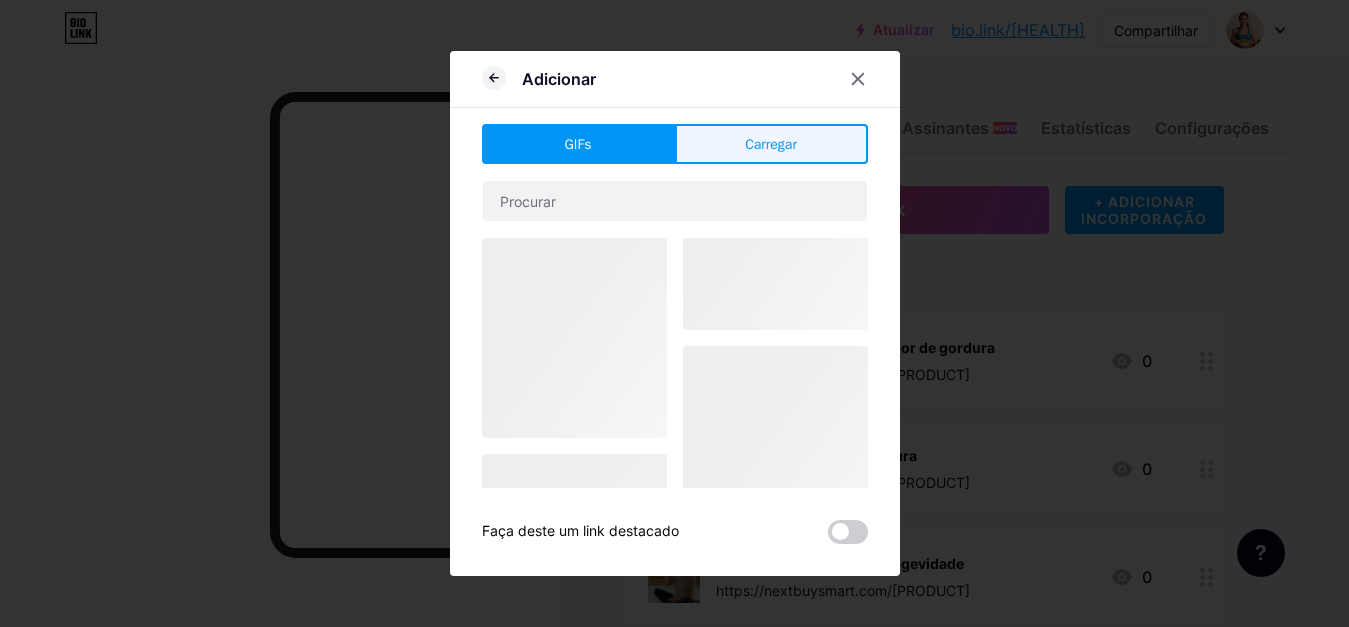 click on "Carregar" at bounding box center [771, 144] 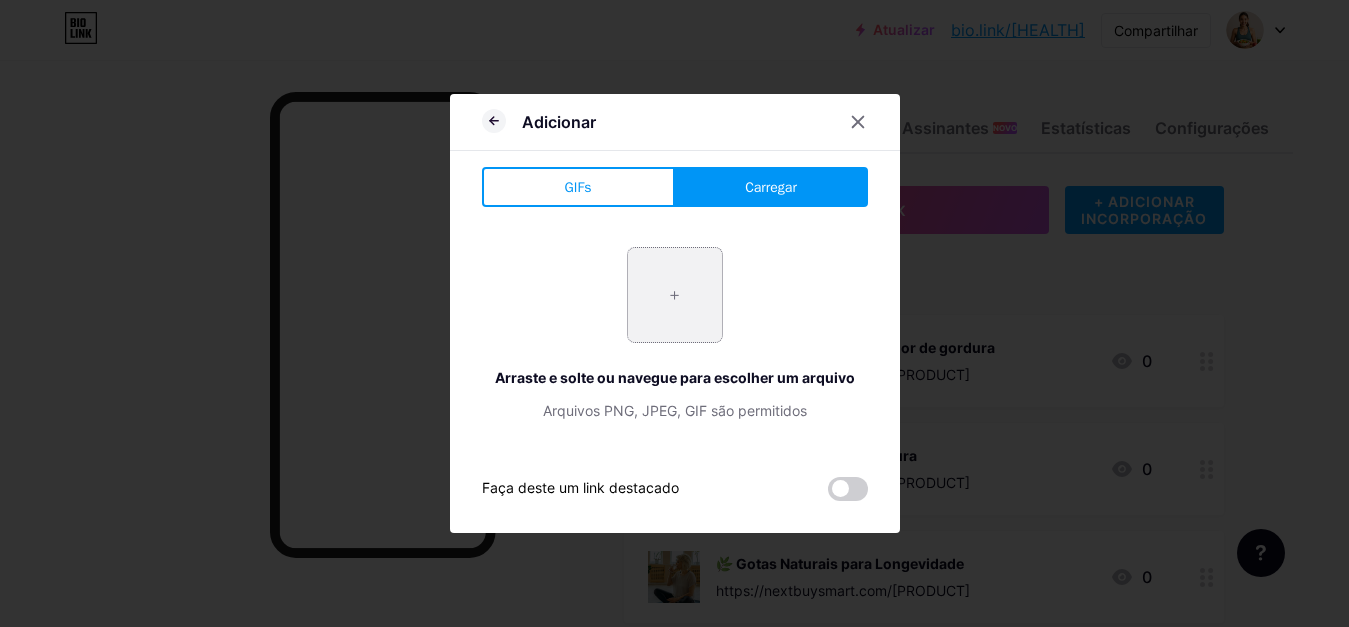 click at bounding box center (675, 295) 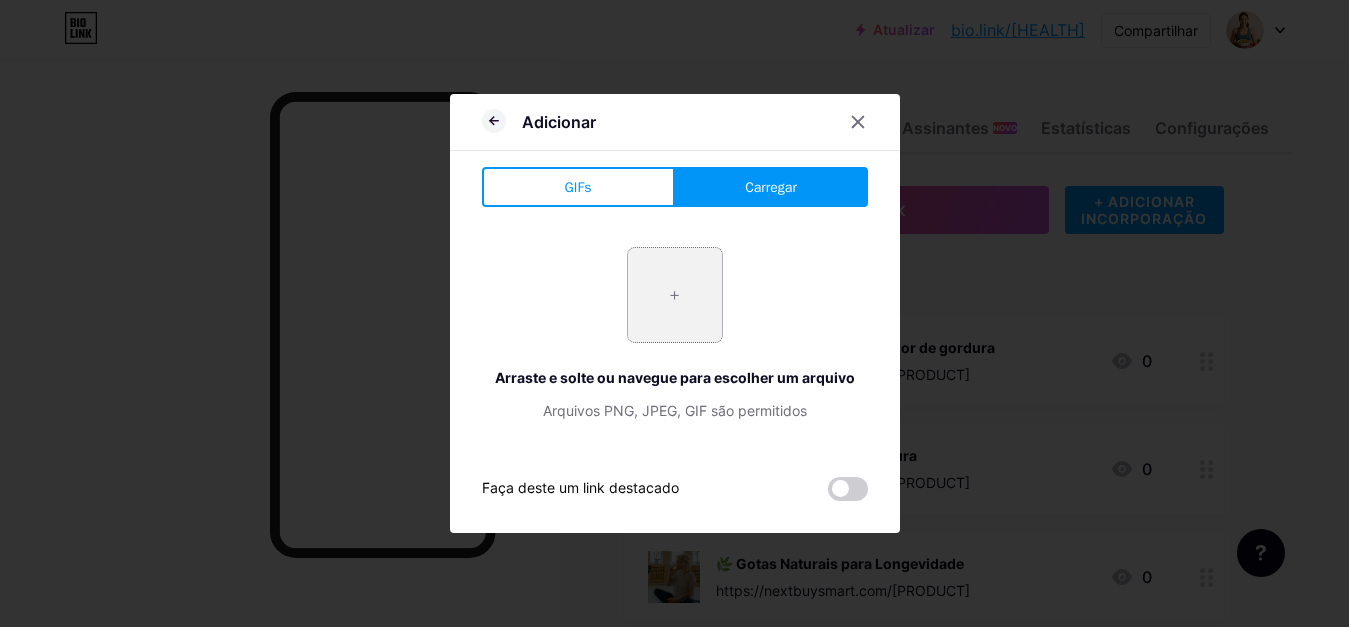 type on "C:\fakepath\IMG_9989.JPG" 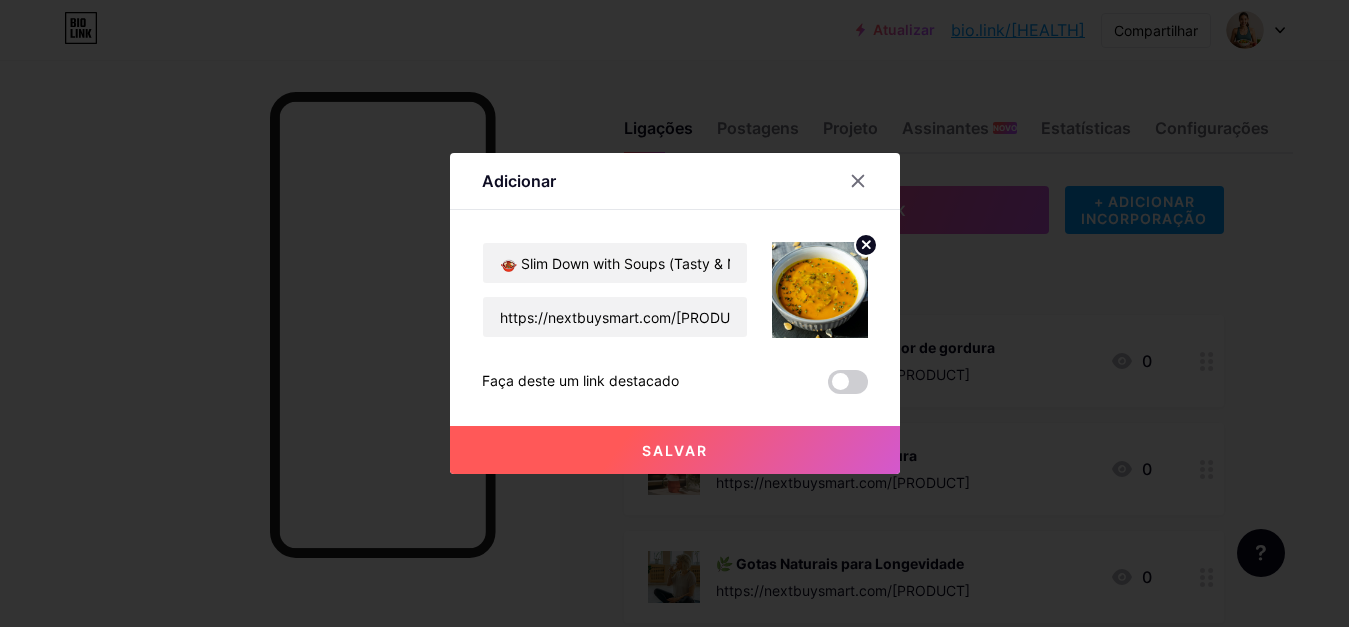click on "Salvar" at bounding box center (675, 450) 